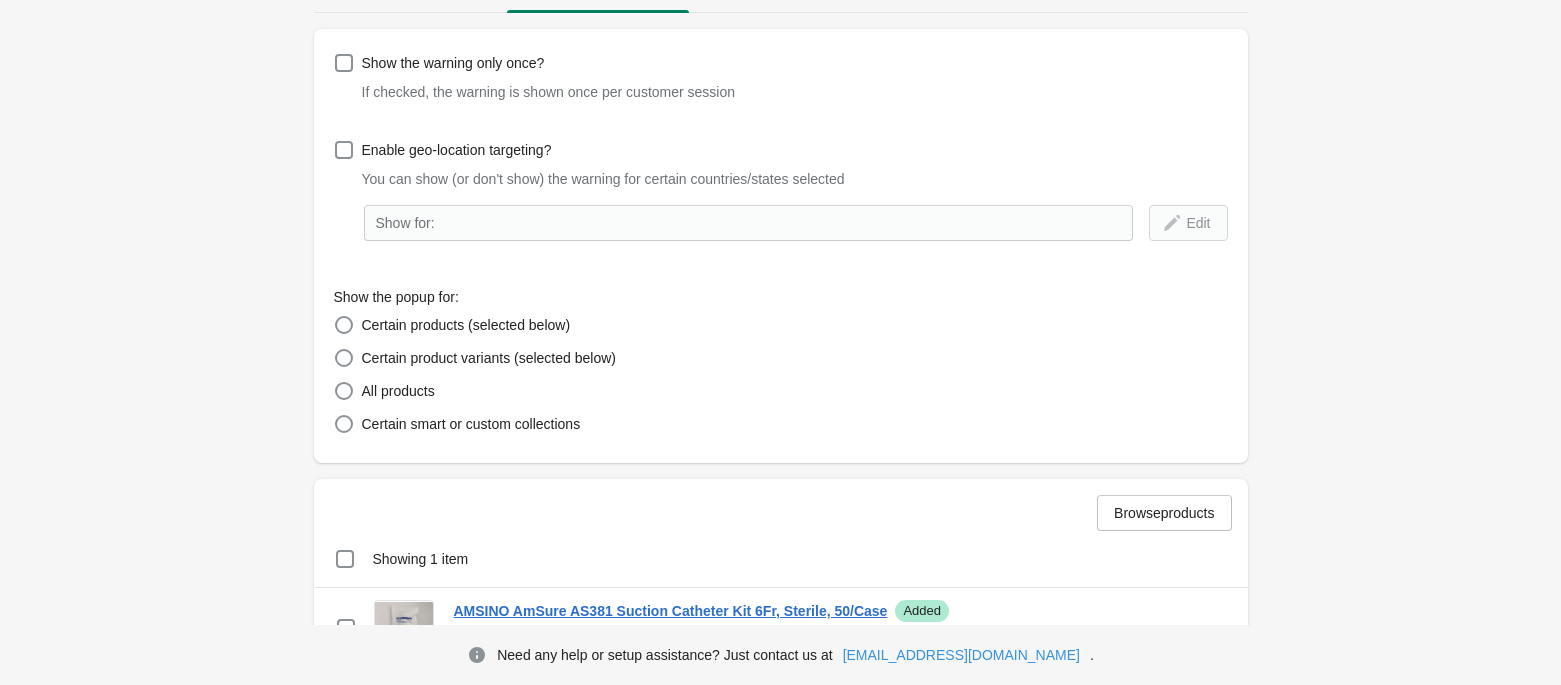 scroll, scrollTop: 0, scrollLeft: 0, axis: both 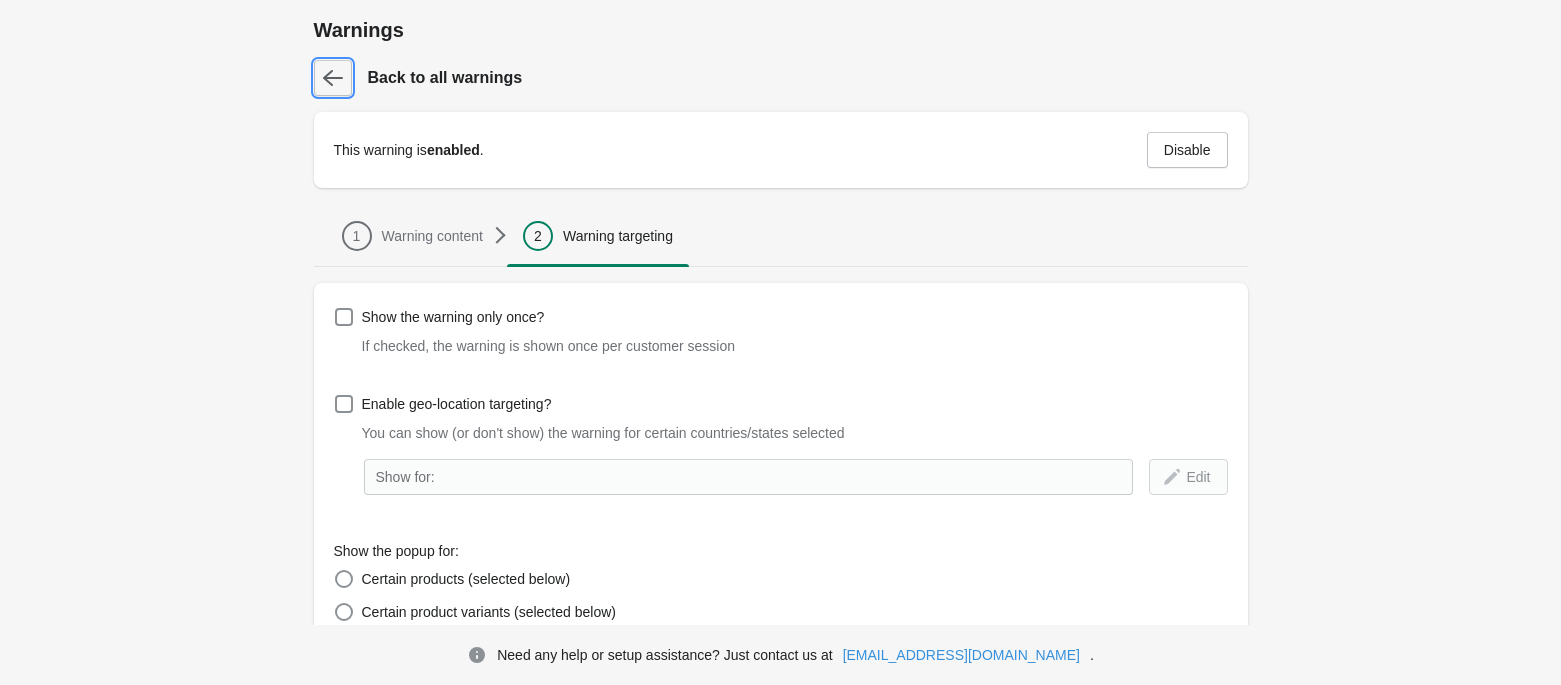 click 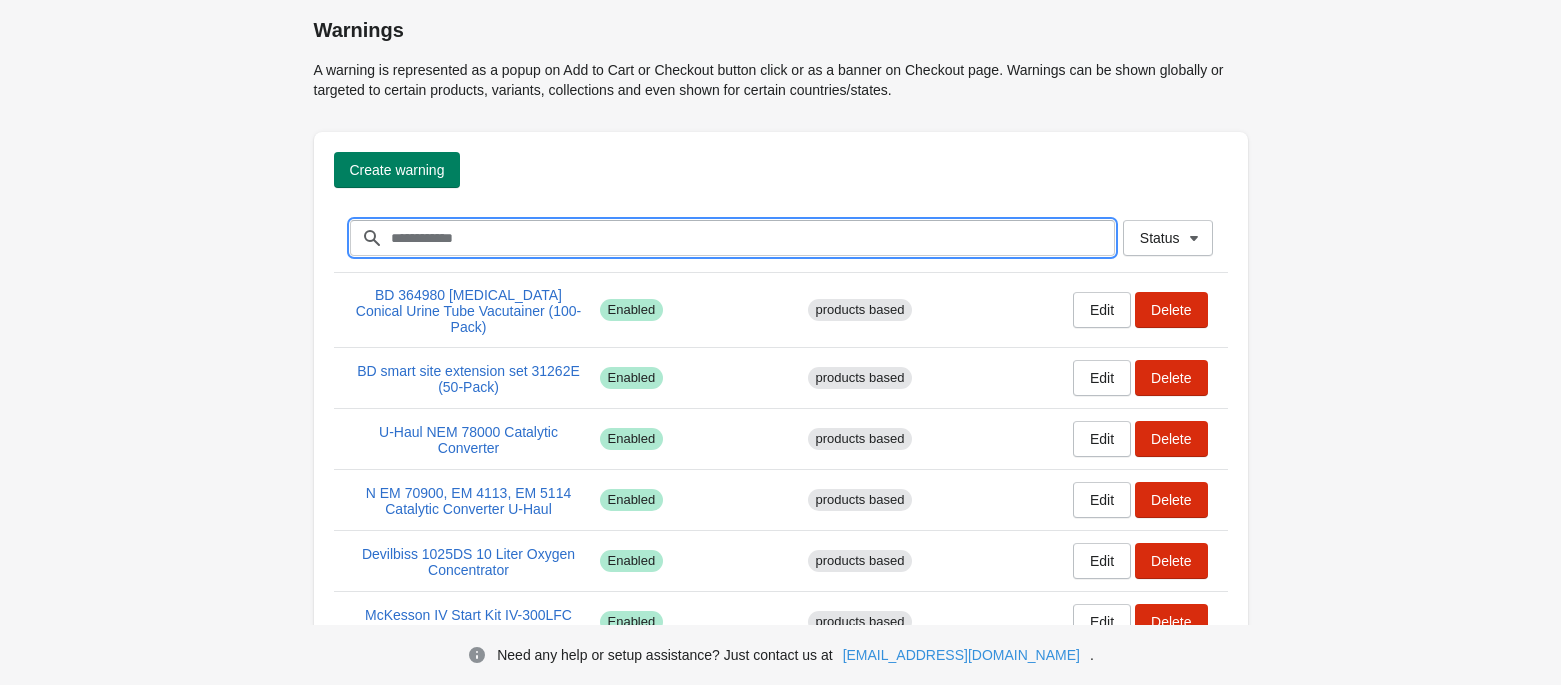 click on "Filter items" at bounding box center (752, 238) 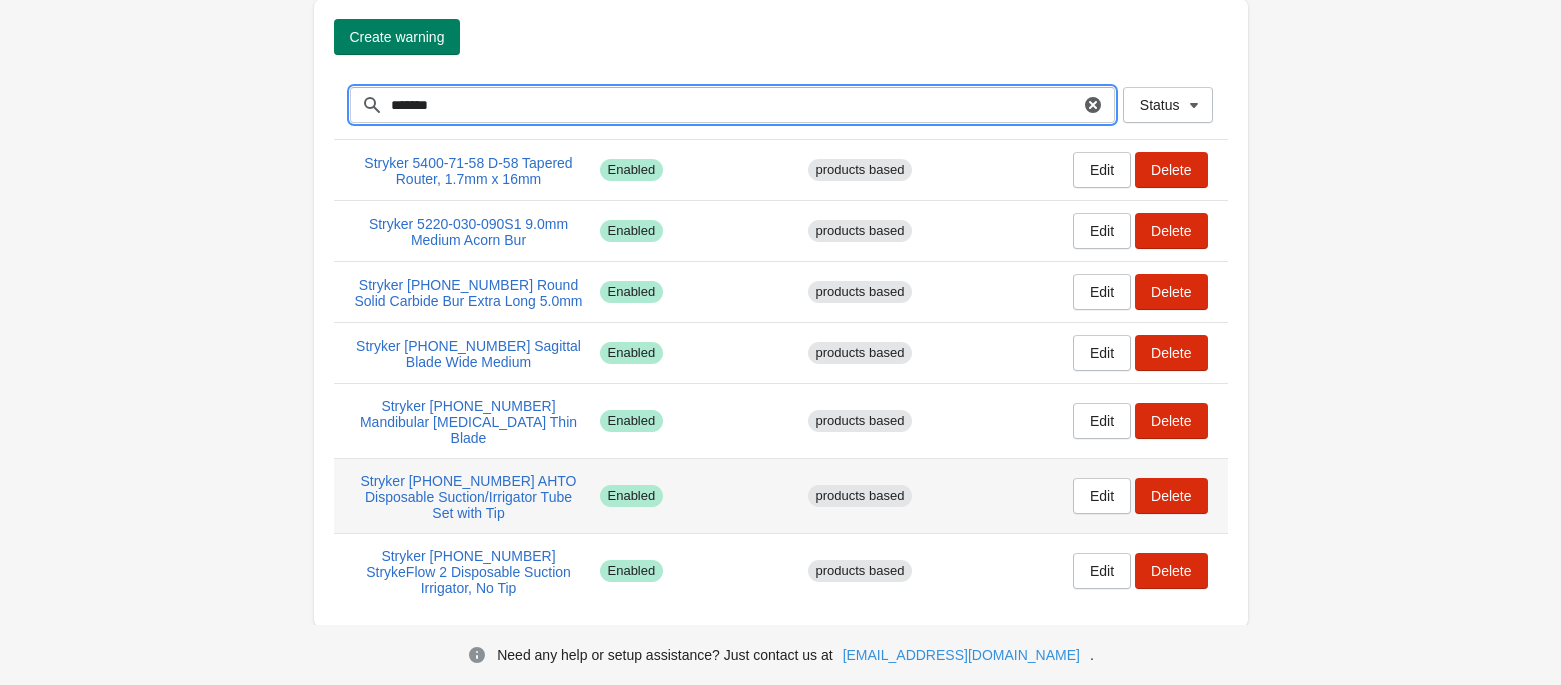 scroll, scrollTop: 136, scrollLeft: 0, axis: vertical 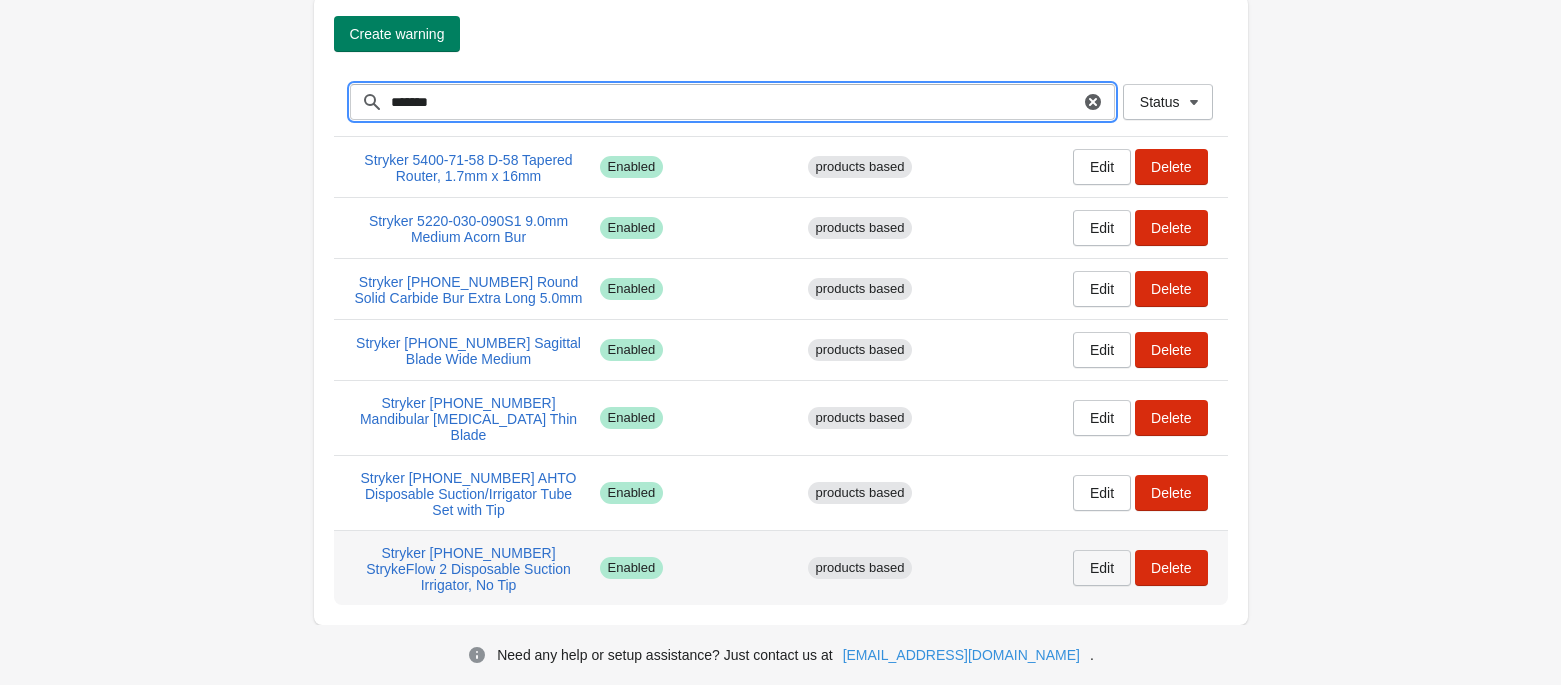 type on "*******" 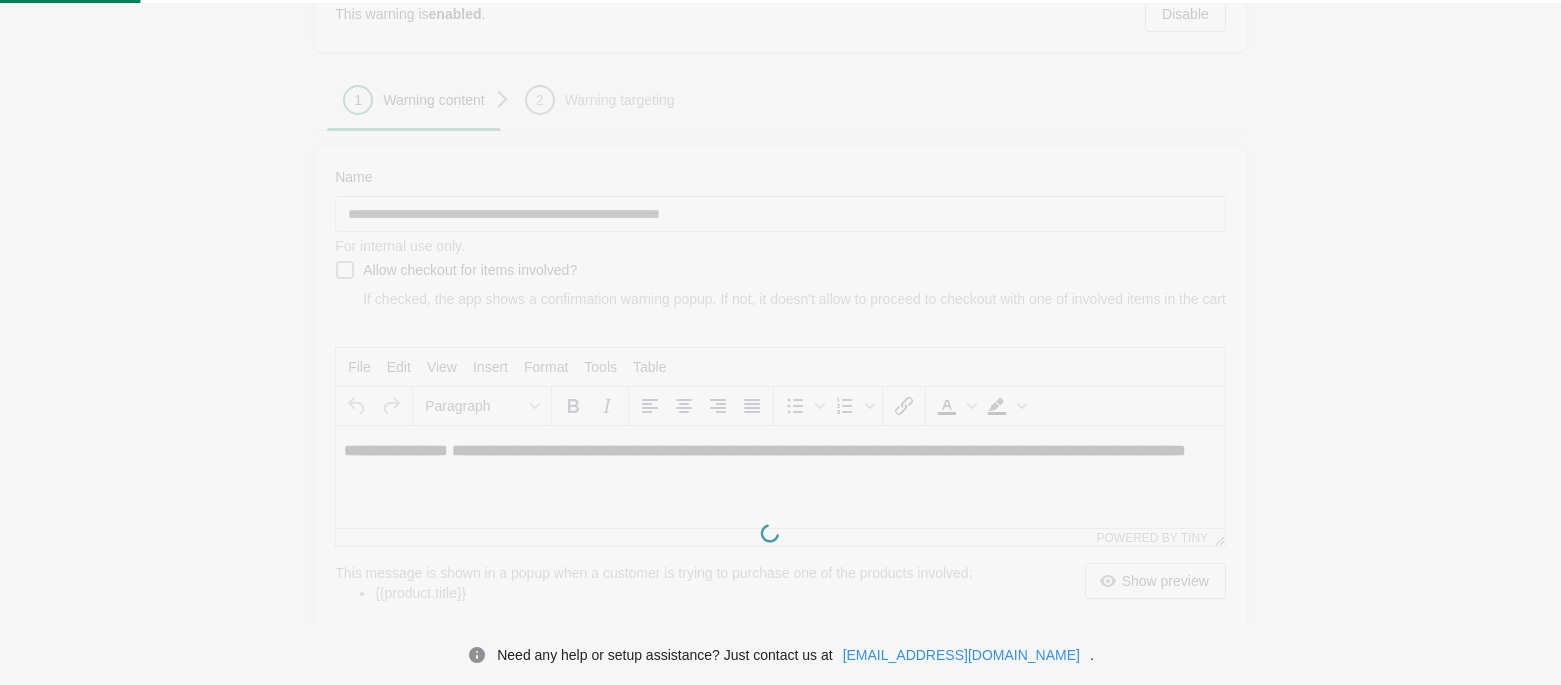 scroll, scrollTop: 0, scrollLeft: 0, axis: both 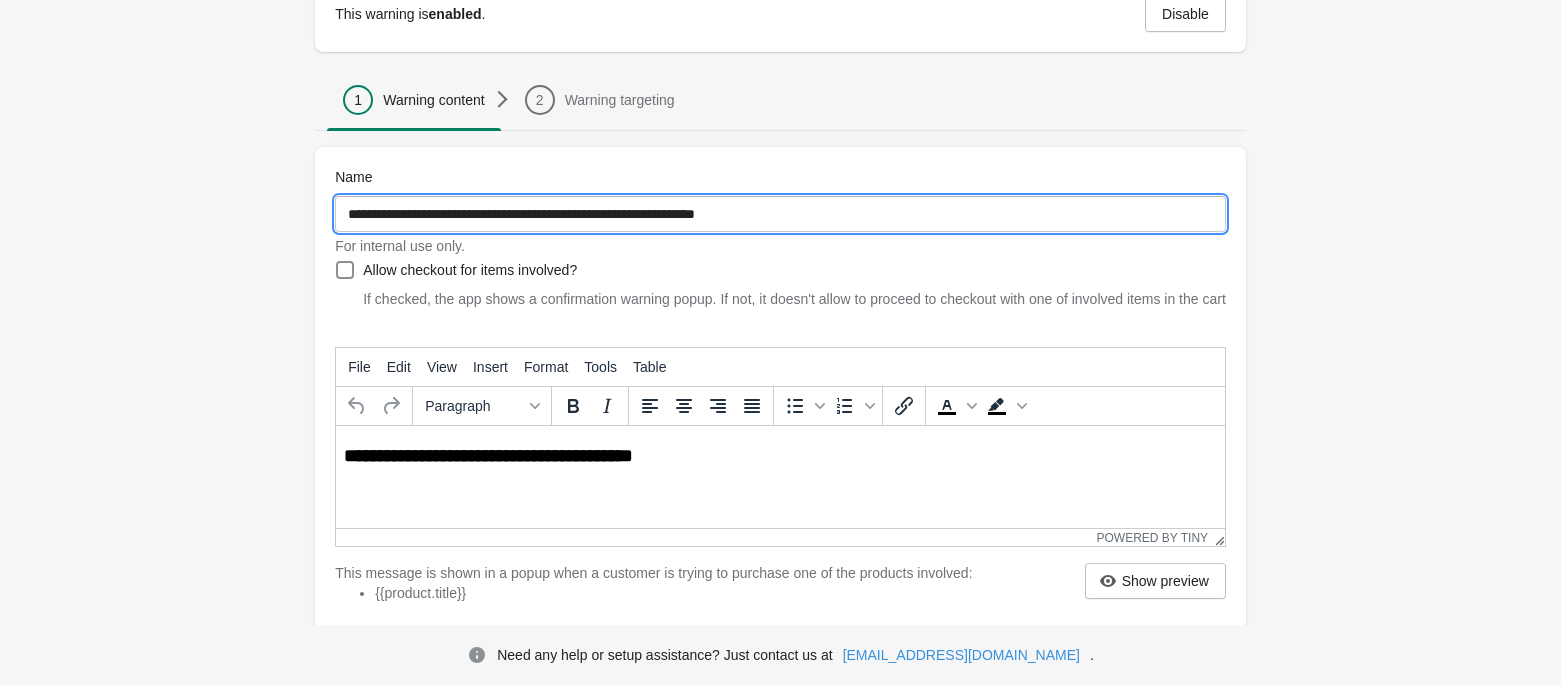 drag, startPoint x: 790, startPoint y: 217, endPoint x: -164, endPoint y: 144, distance: 956.7889 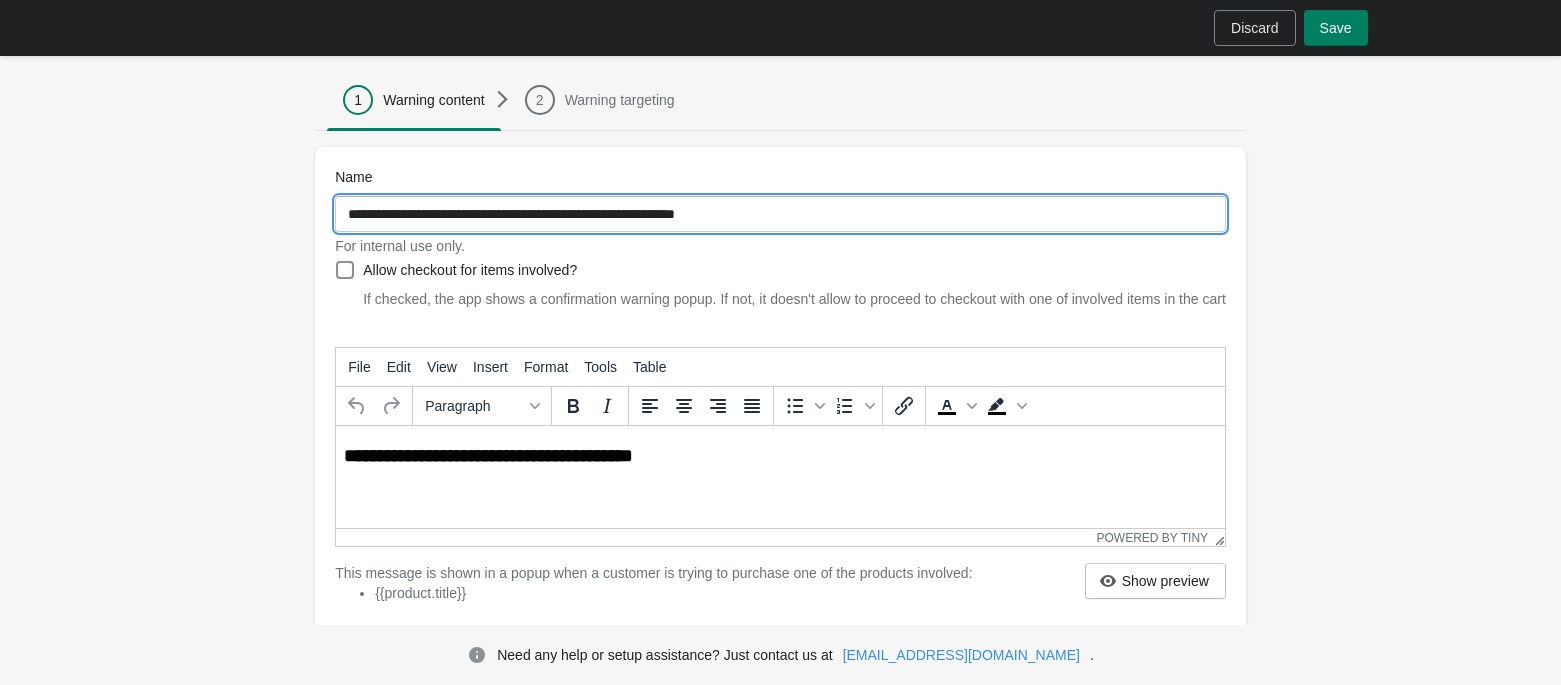 type on "**********" 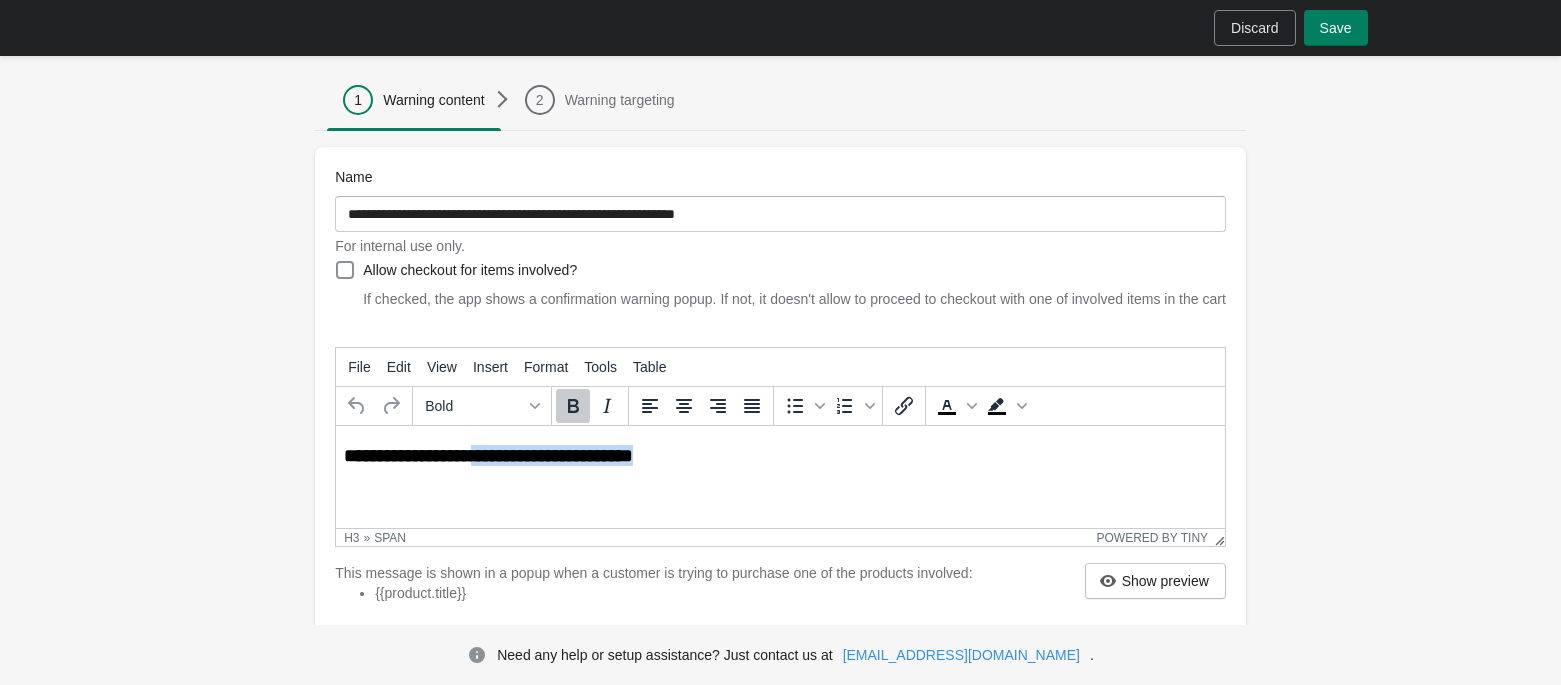 type 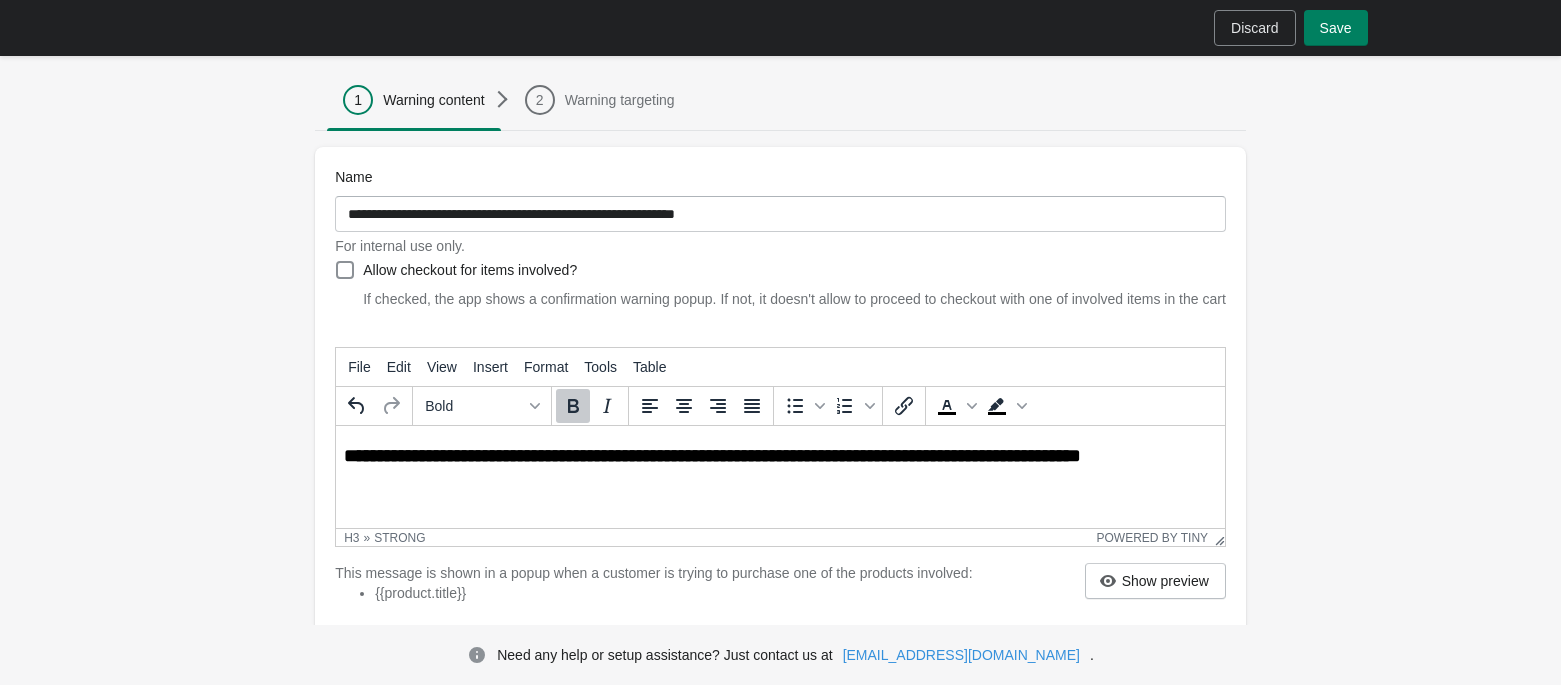 click on "**********" at bounding box center (776, 455) 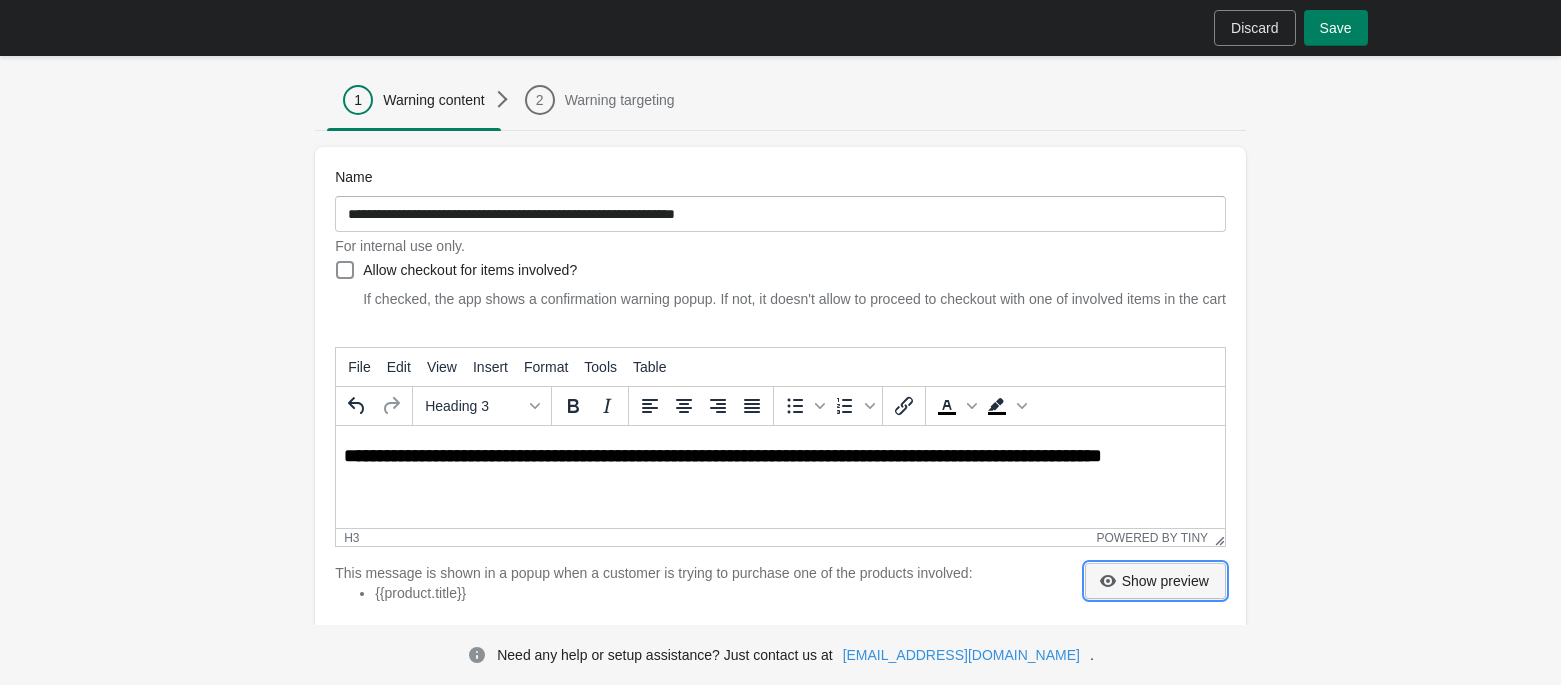 click on "Show preview" at bounding box center (1165, 581) 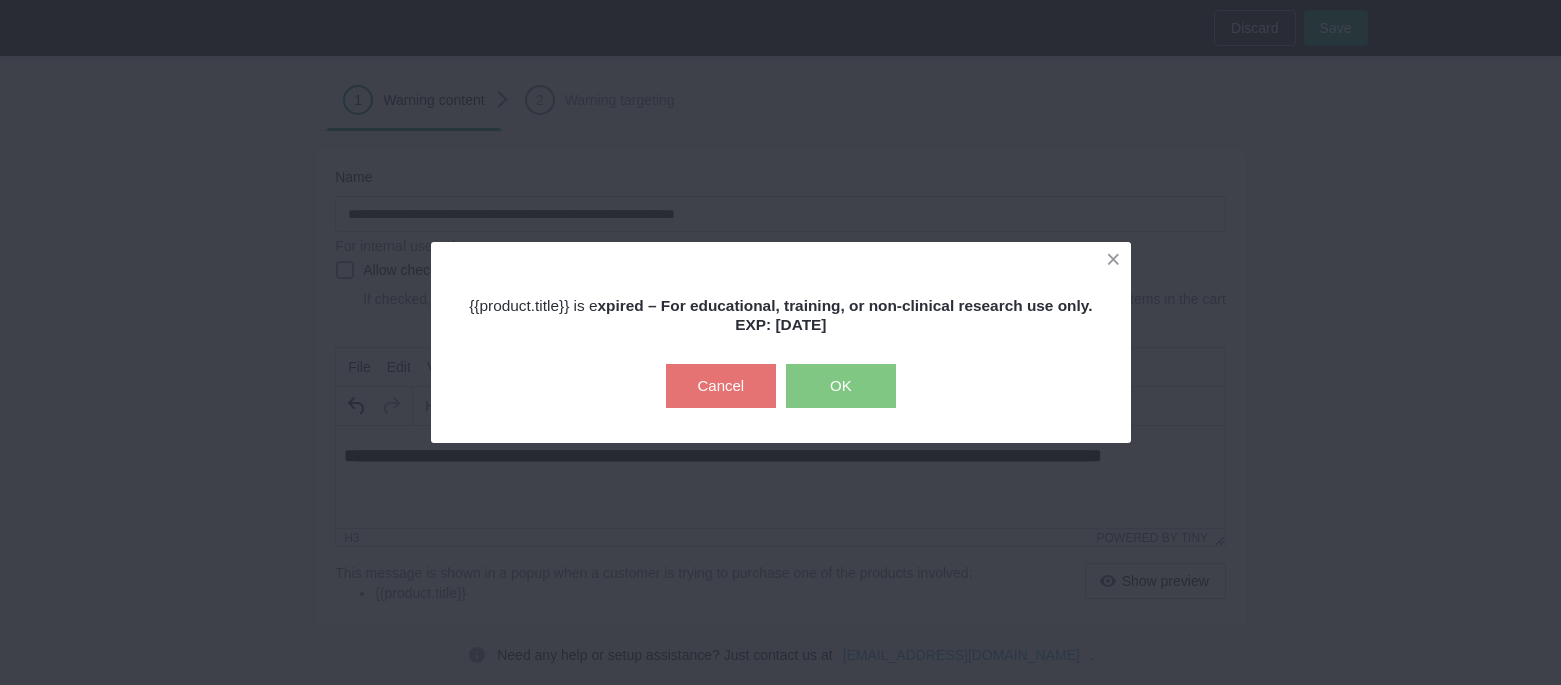 click on "Cancel" at bounding box center [721, 386] 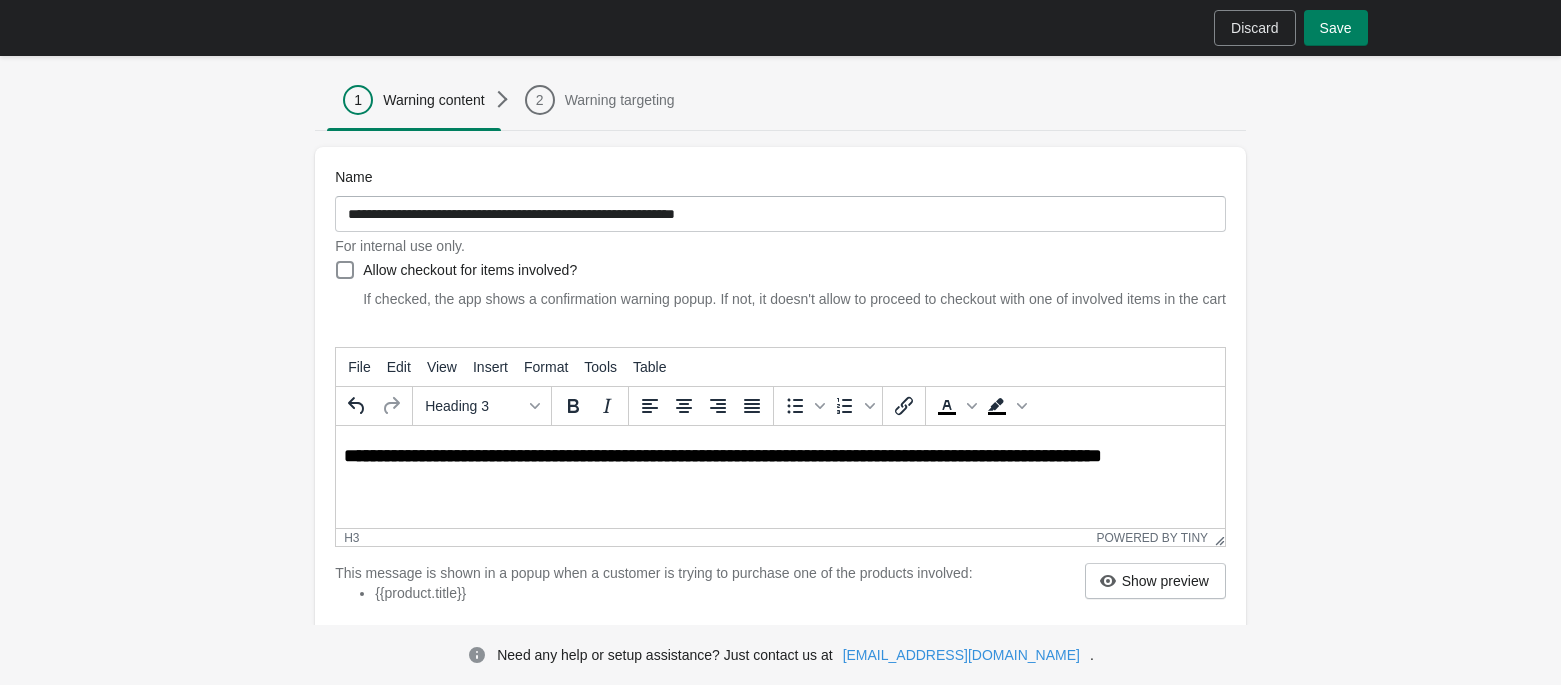 click on "**********" at bounding box center [782, 456] 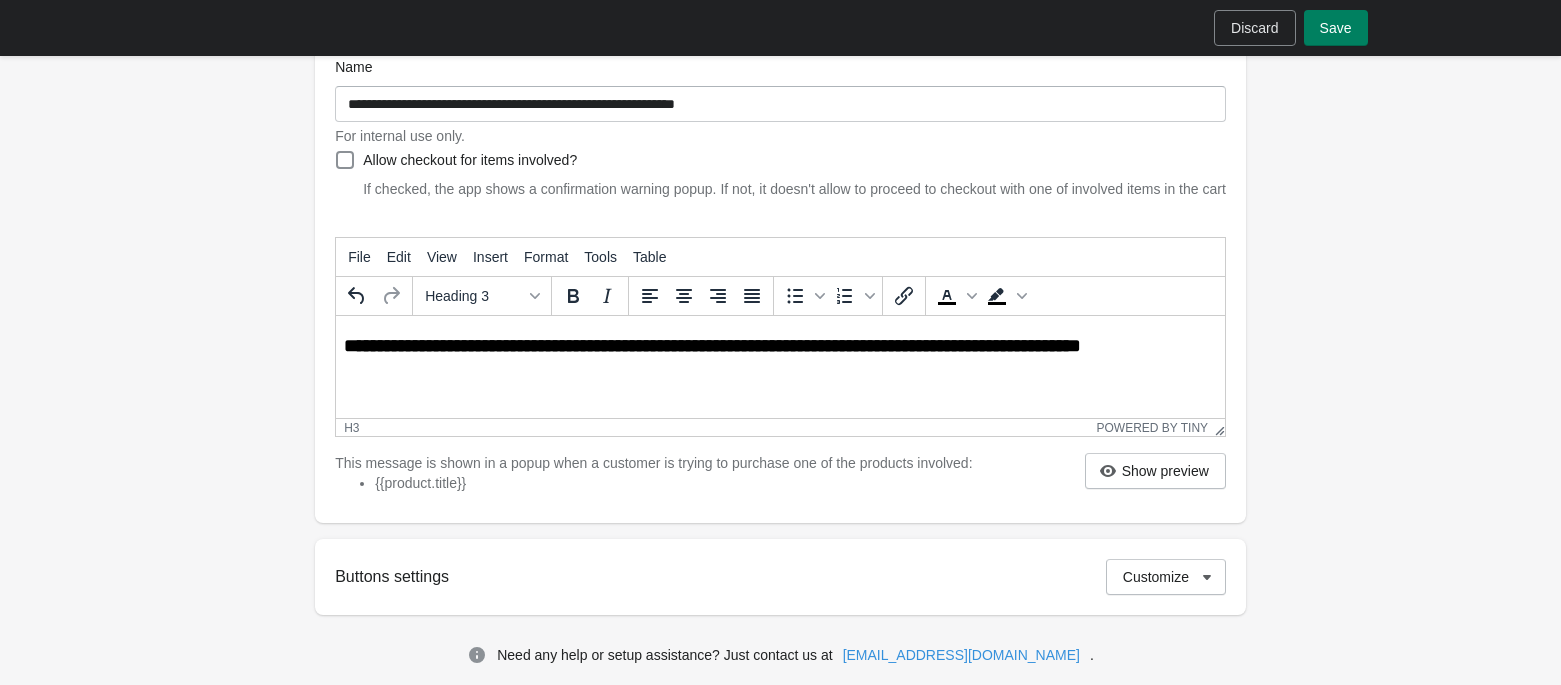 scroll, scrollTop: 536, scrollLeft: 0, axis: vertical 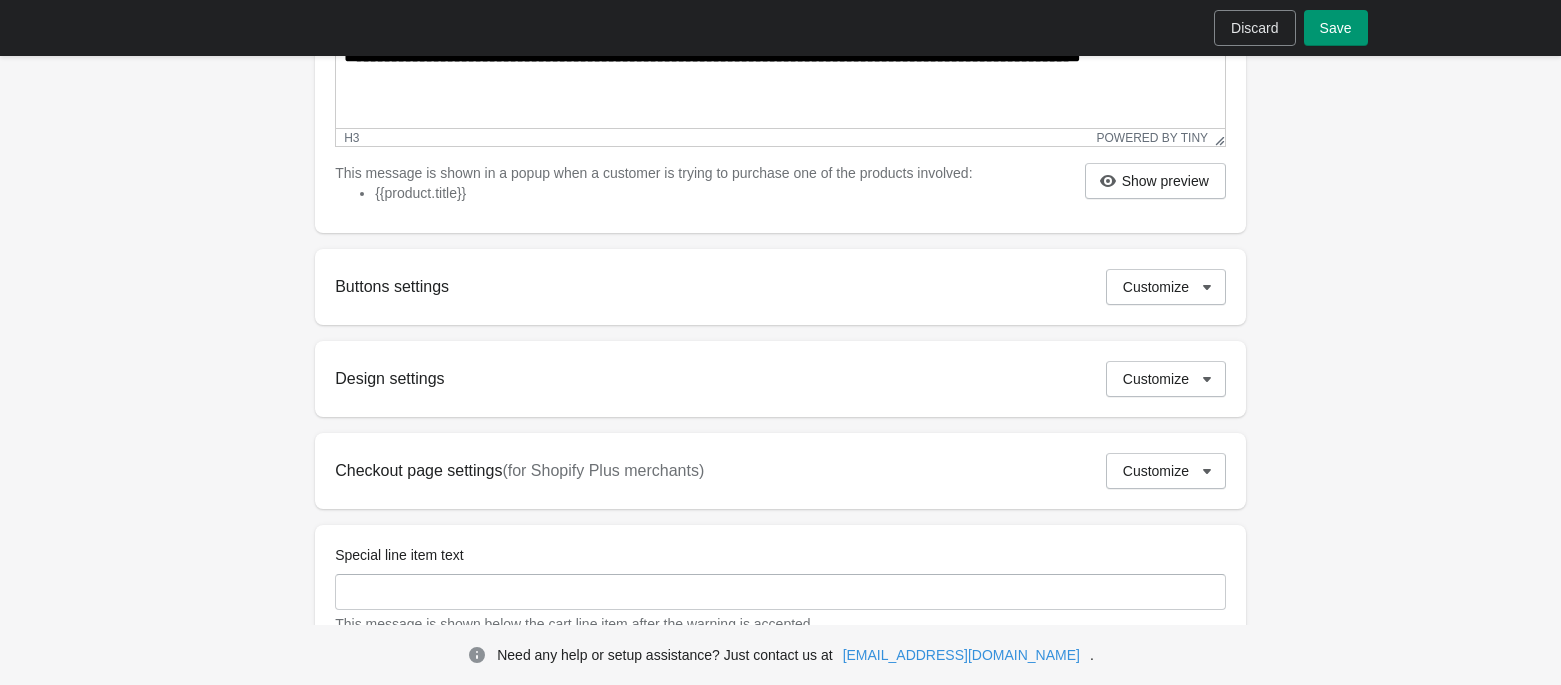 click on "Save" at bounding box center [1336, 28] 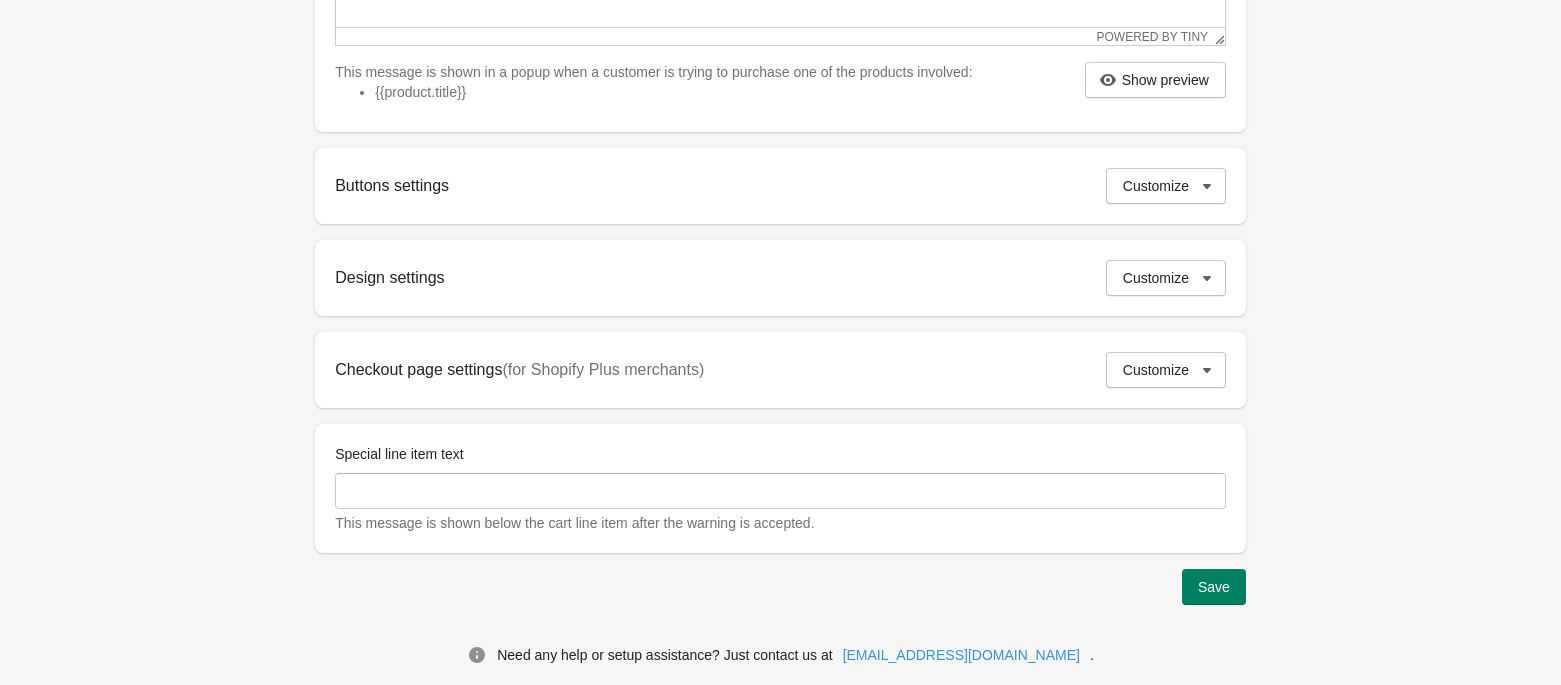 scroll, scrollTop: 666, scrollLeft: 0, axis: vertical 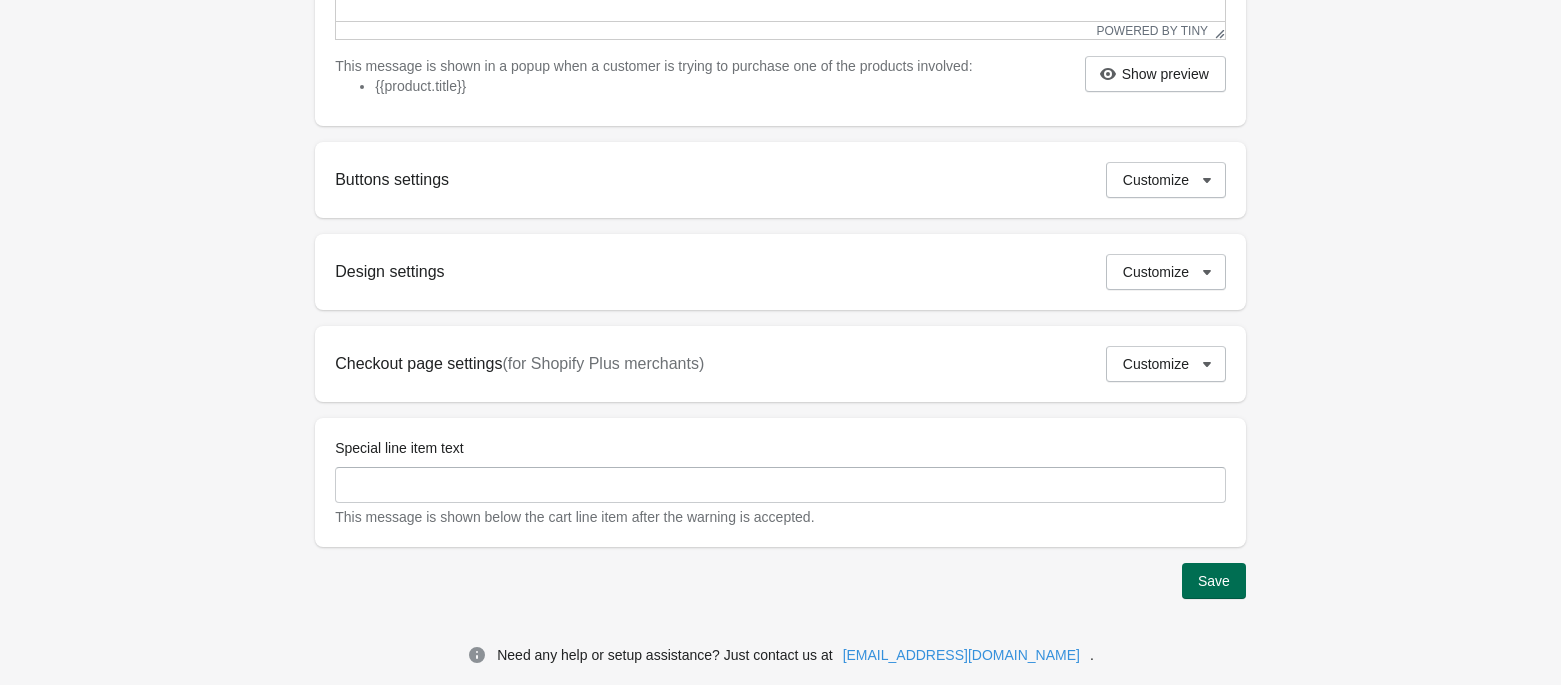 click on "Save" at bounding box center [1214, 581] 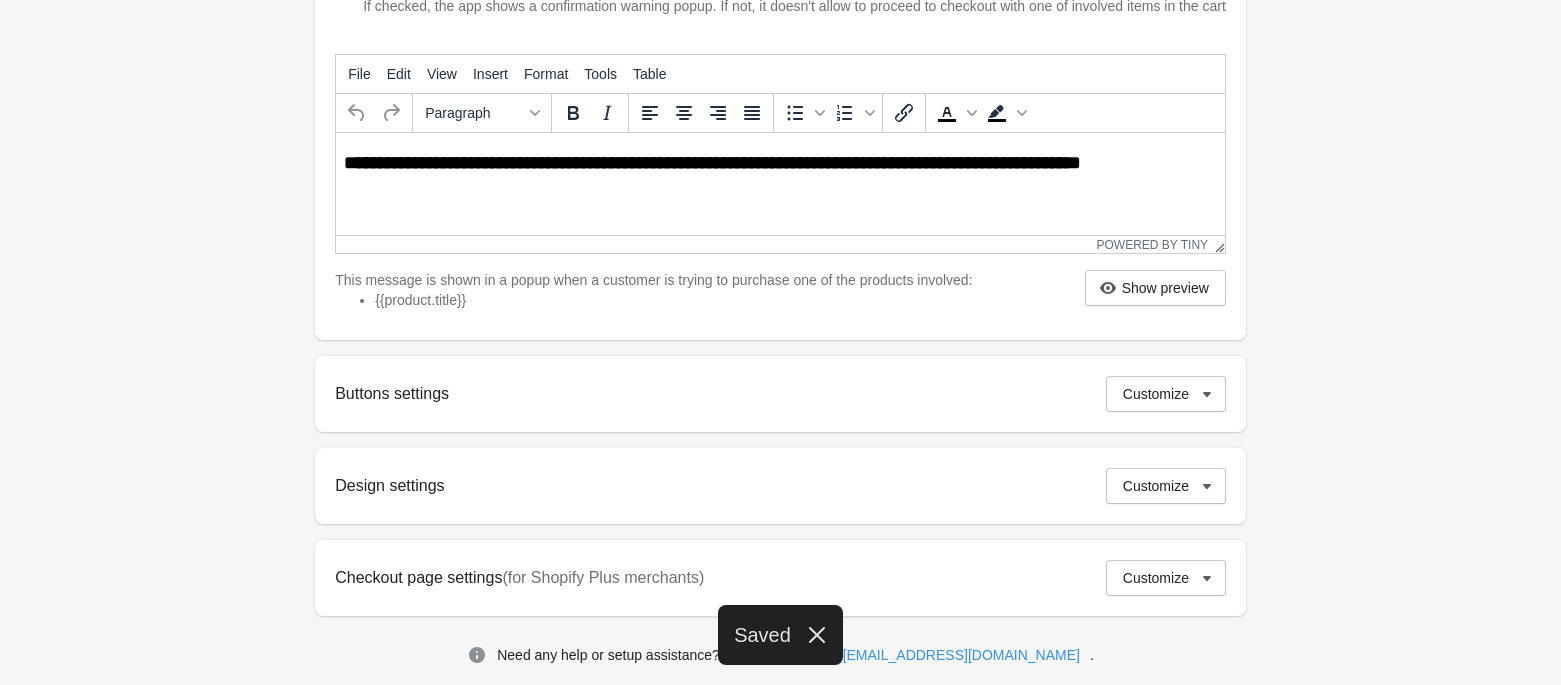 scroll, scrollTop: 0, scrollLeft: 0, axis: both 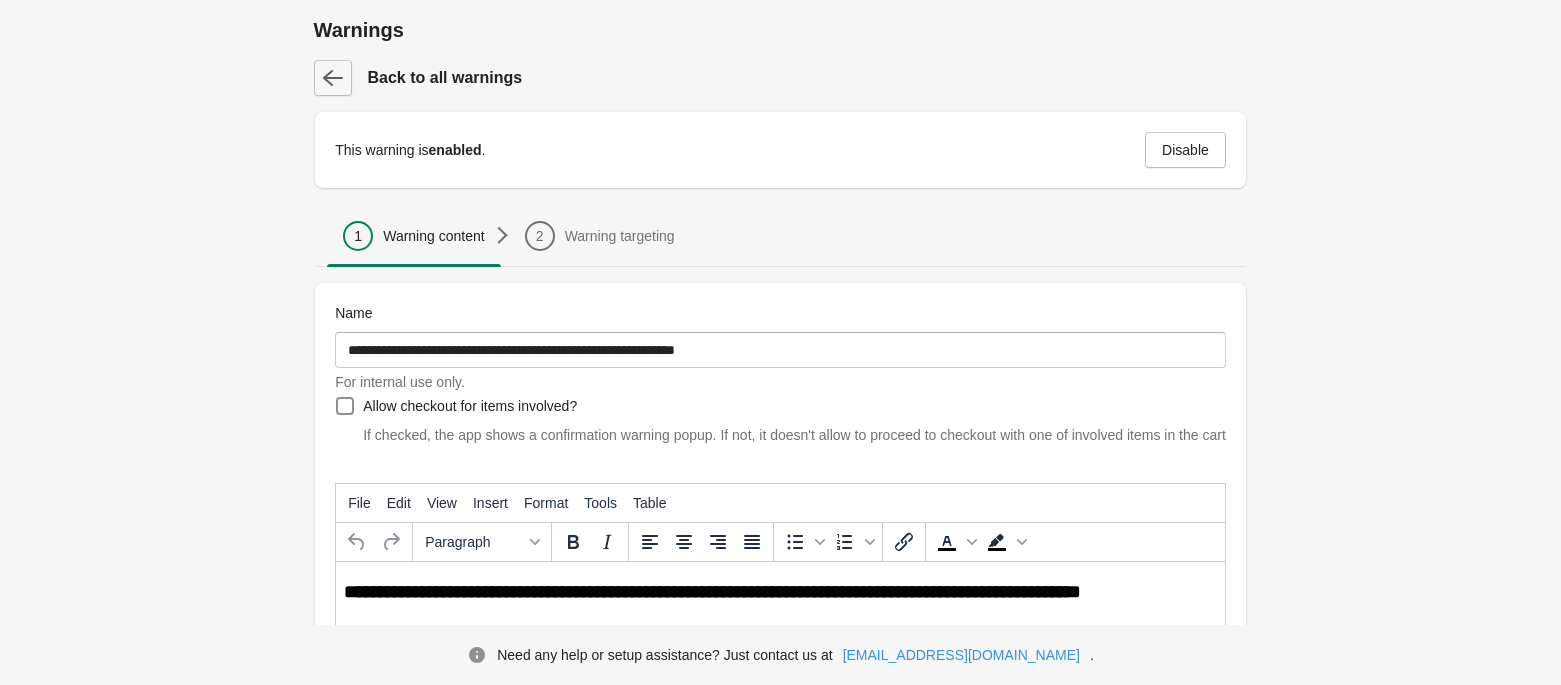 click 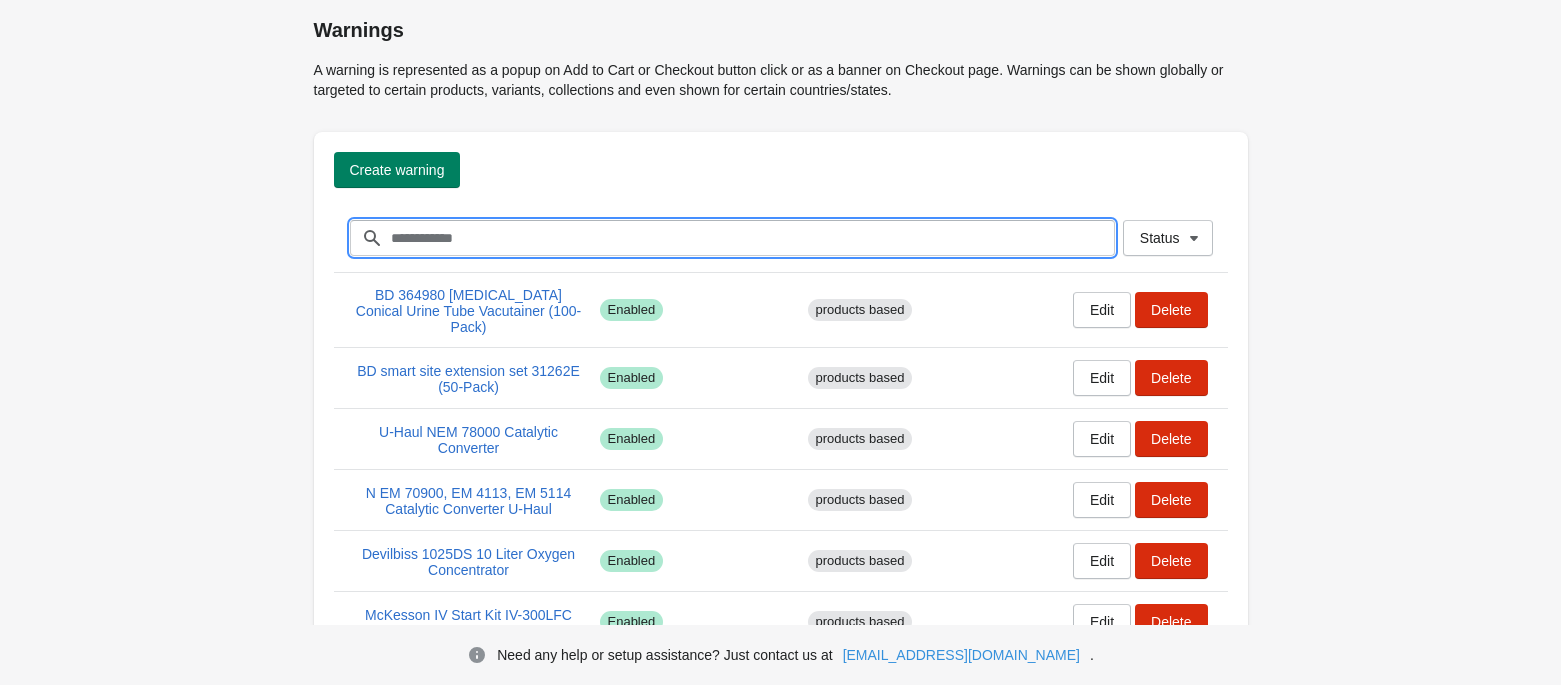 click on "Filter items" at bounding box center (752, 238) 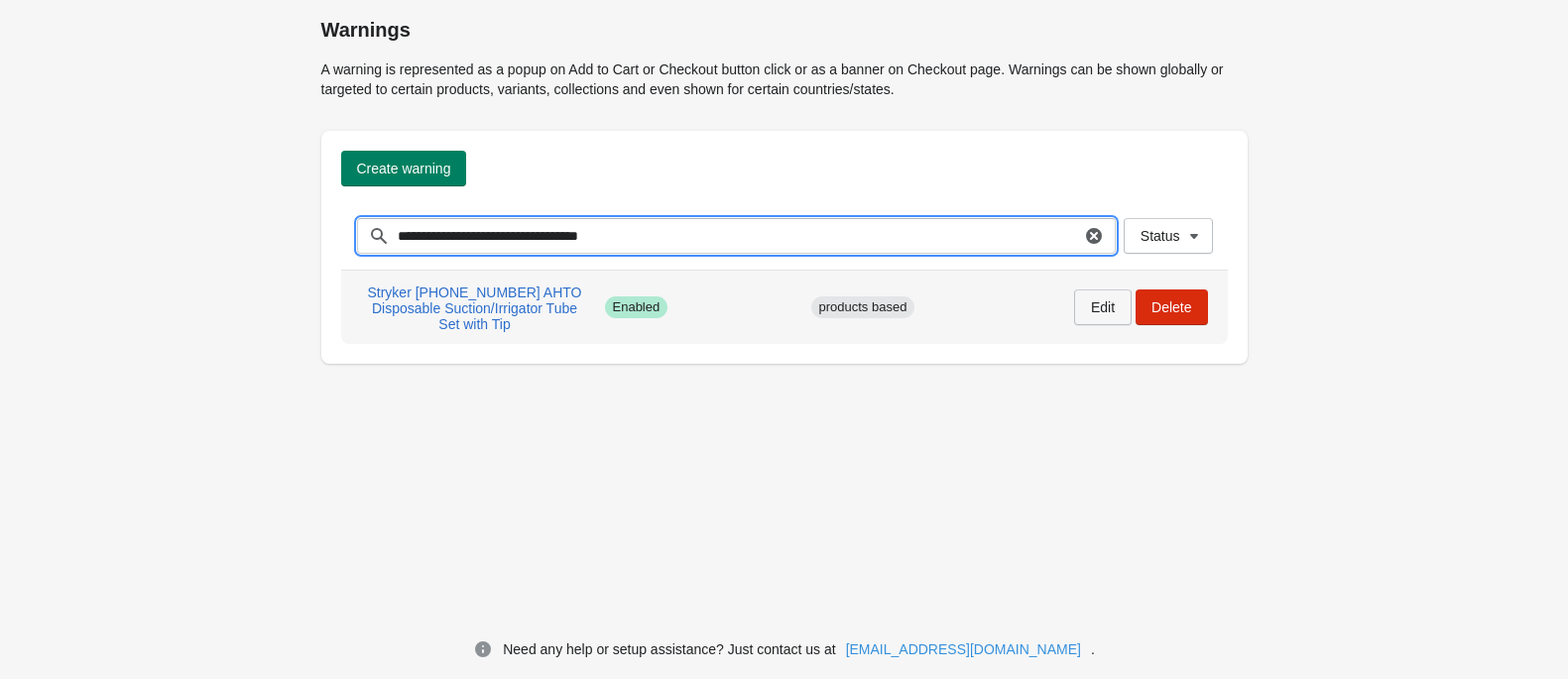 type on "**********" 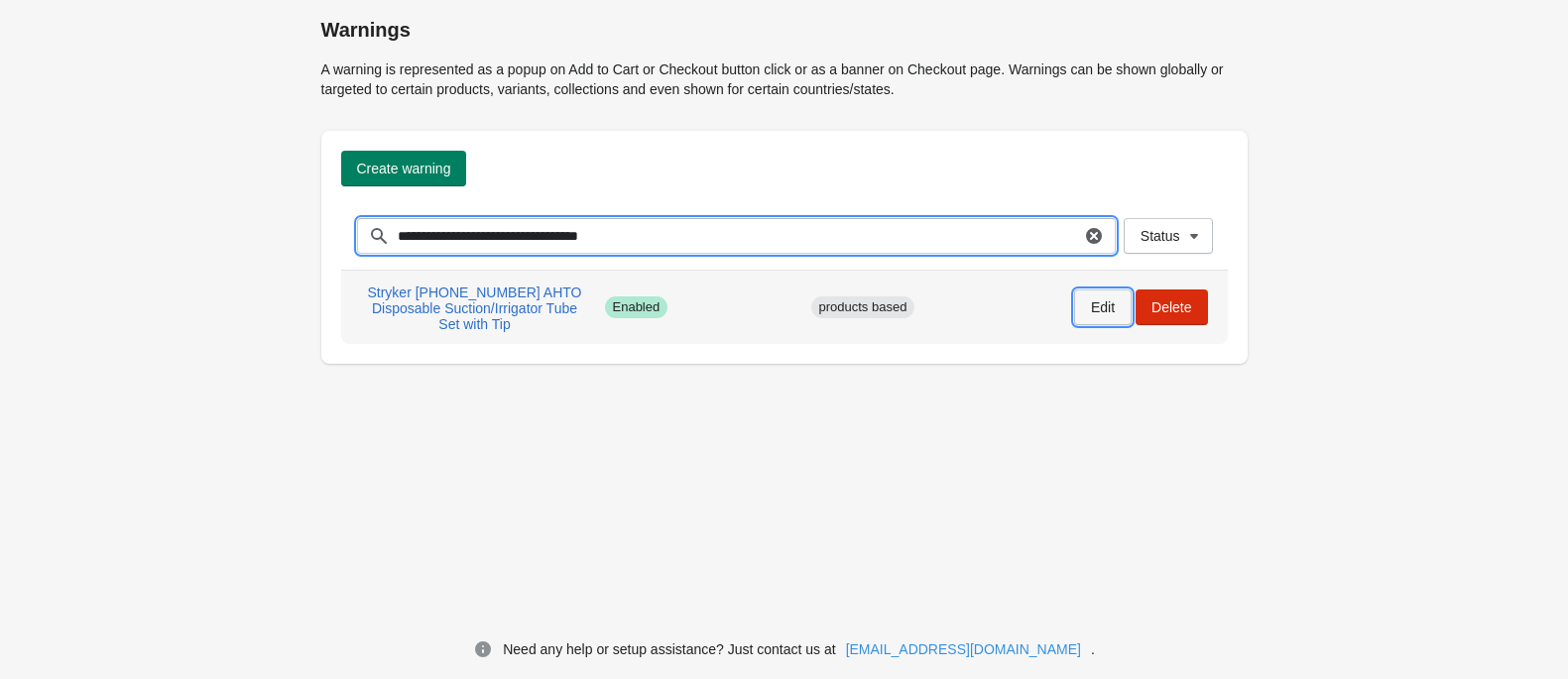 click on "Edit" at bounding box center (1103, 307) 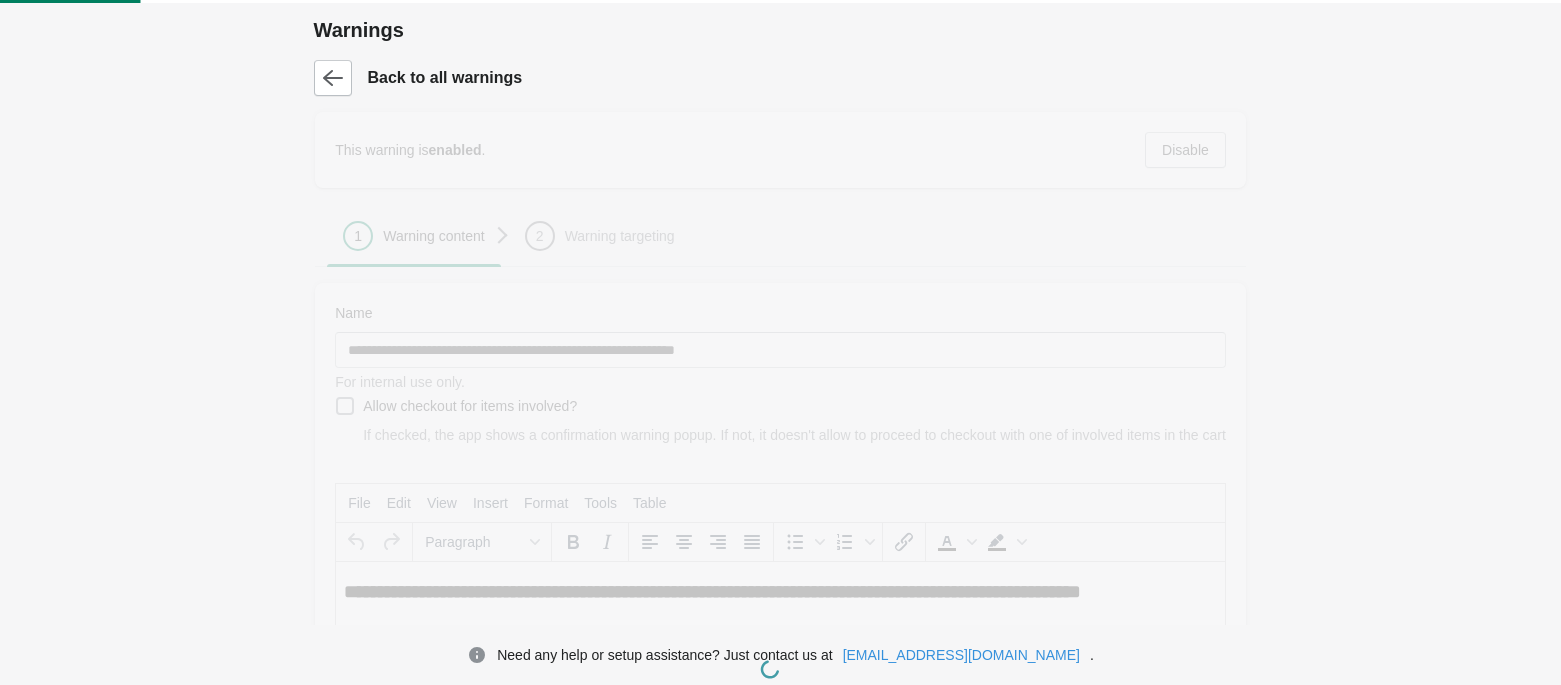 scroll, scrollTop: 0, scrollLeft: 0, axis: both 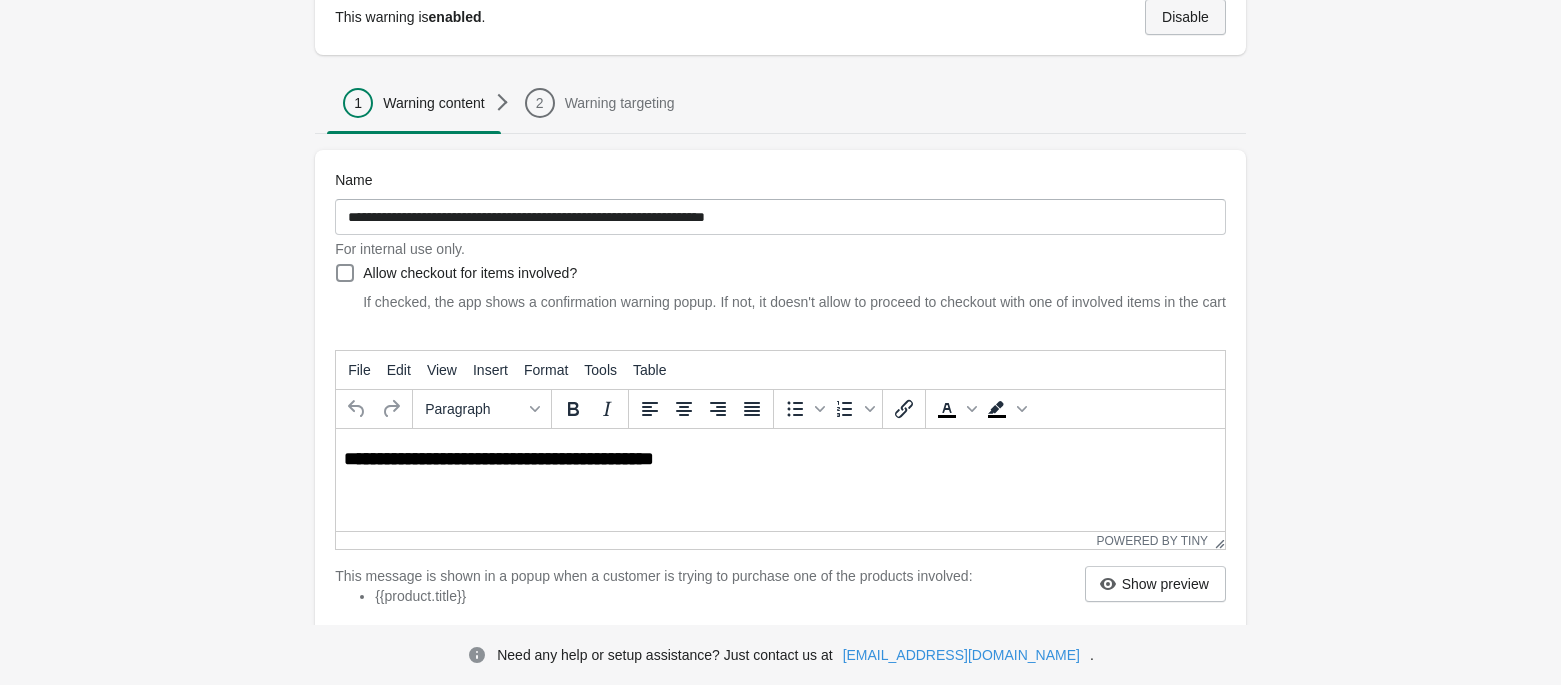 drag, startPoint x: 1361, startPoint y: 150, endPoint x: 1148, endPoint y: 21, distance: 249.01807 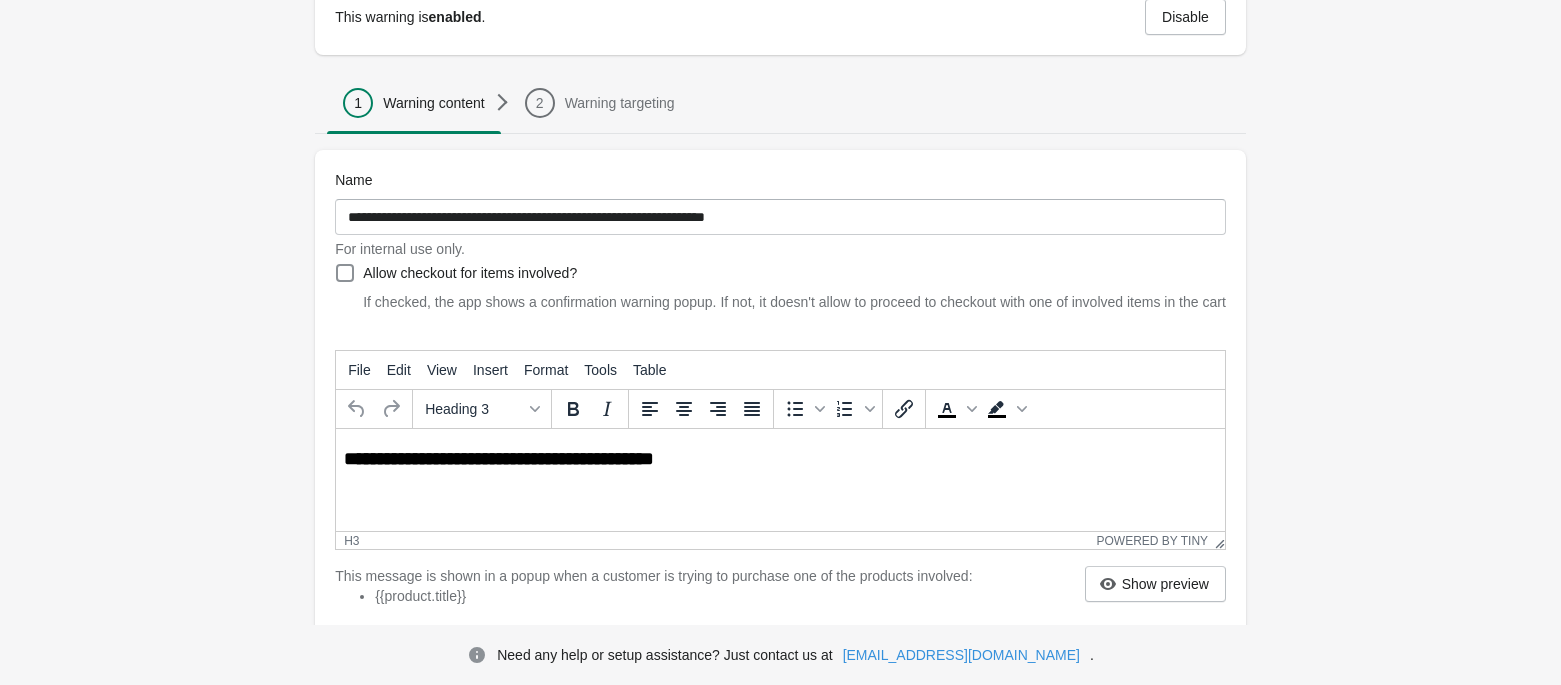 click on "**********" at bounding box center [782, 459] 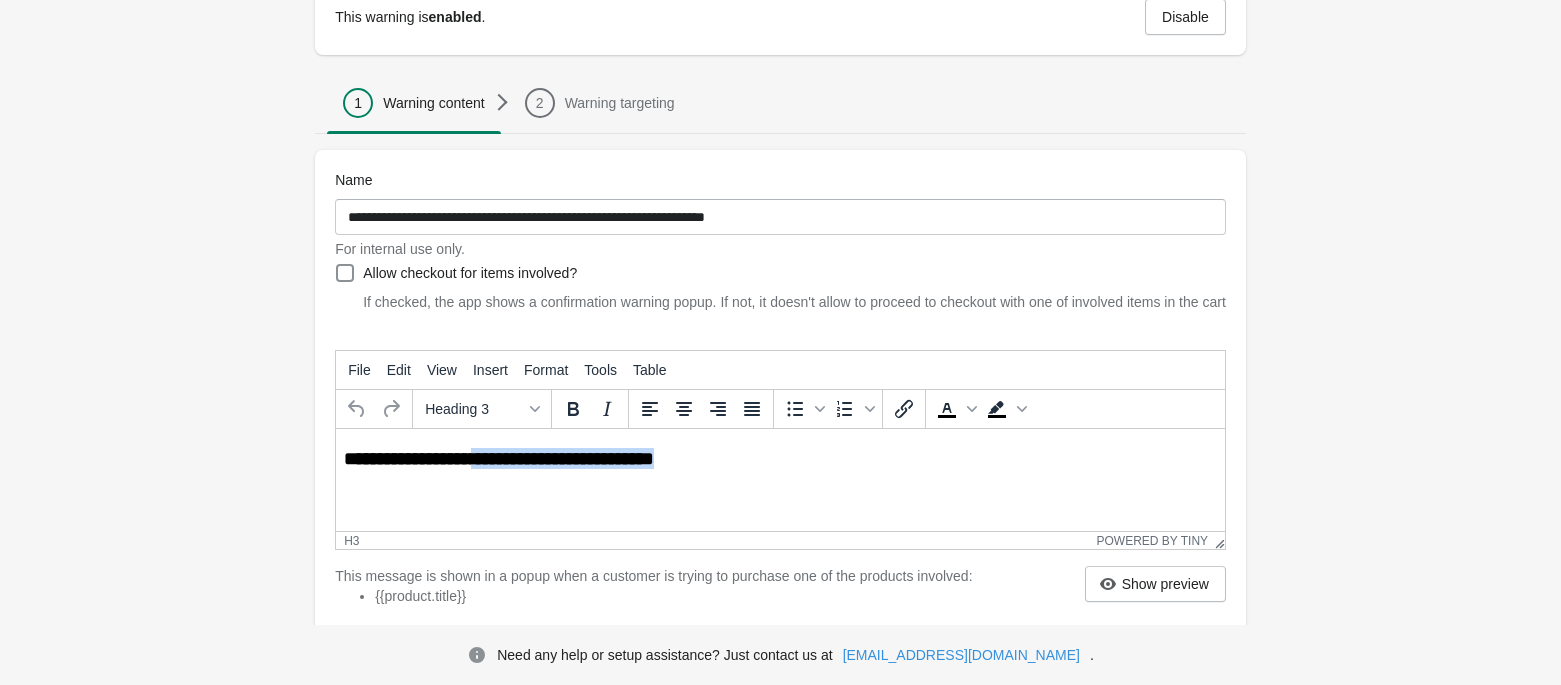 paste 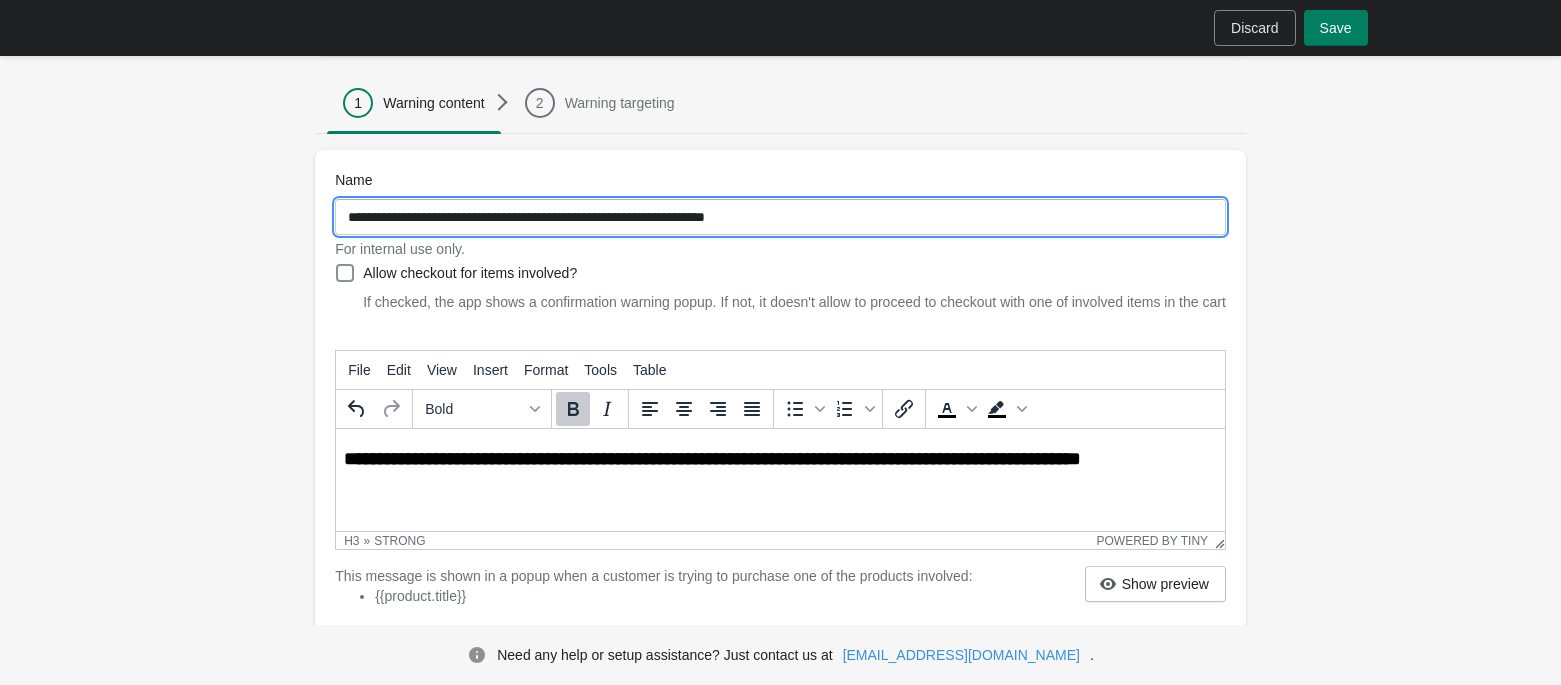click on "**********" at bounding box center (780, 217) 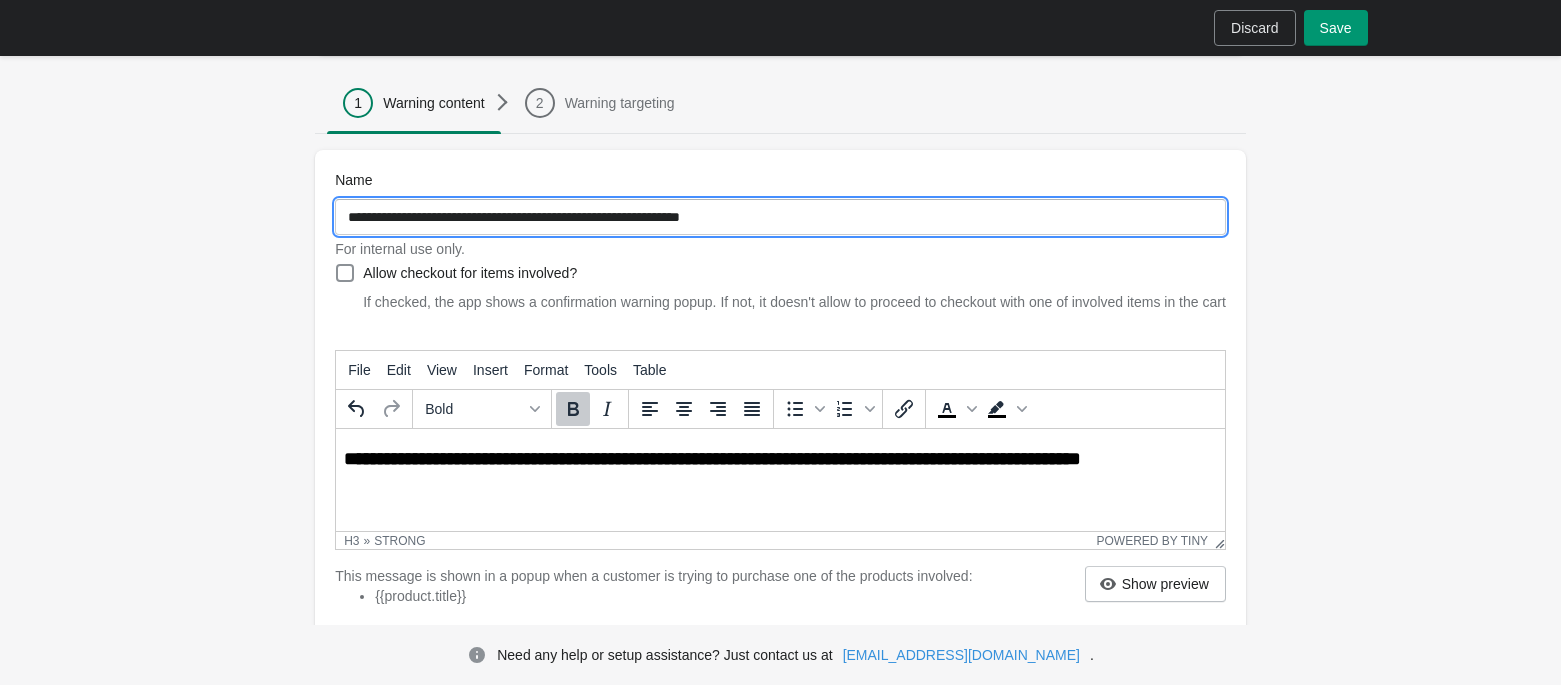 type on "**********" 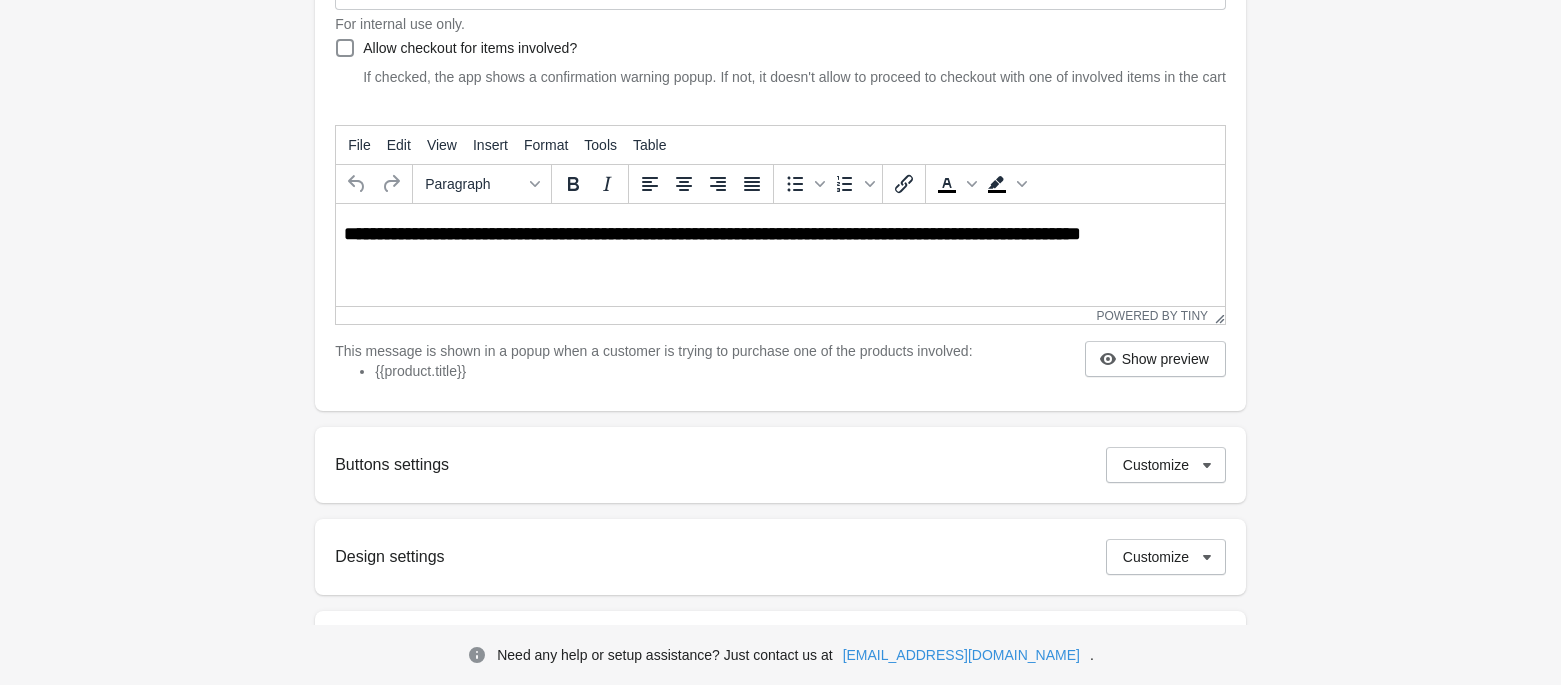 scroll, scrollTop: 400, scrollLeft: 0, axis: vertical 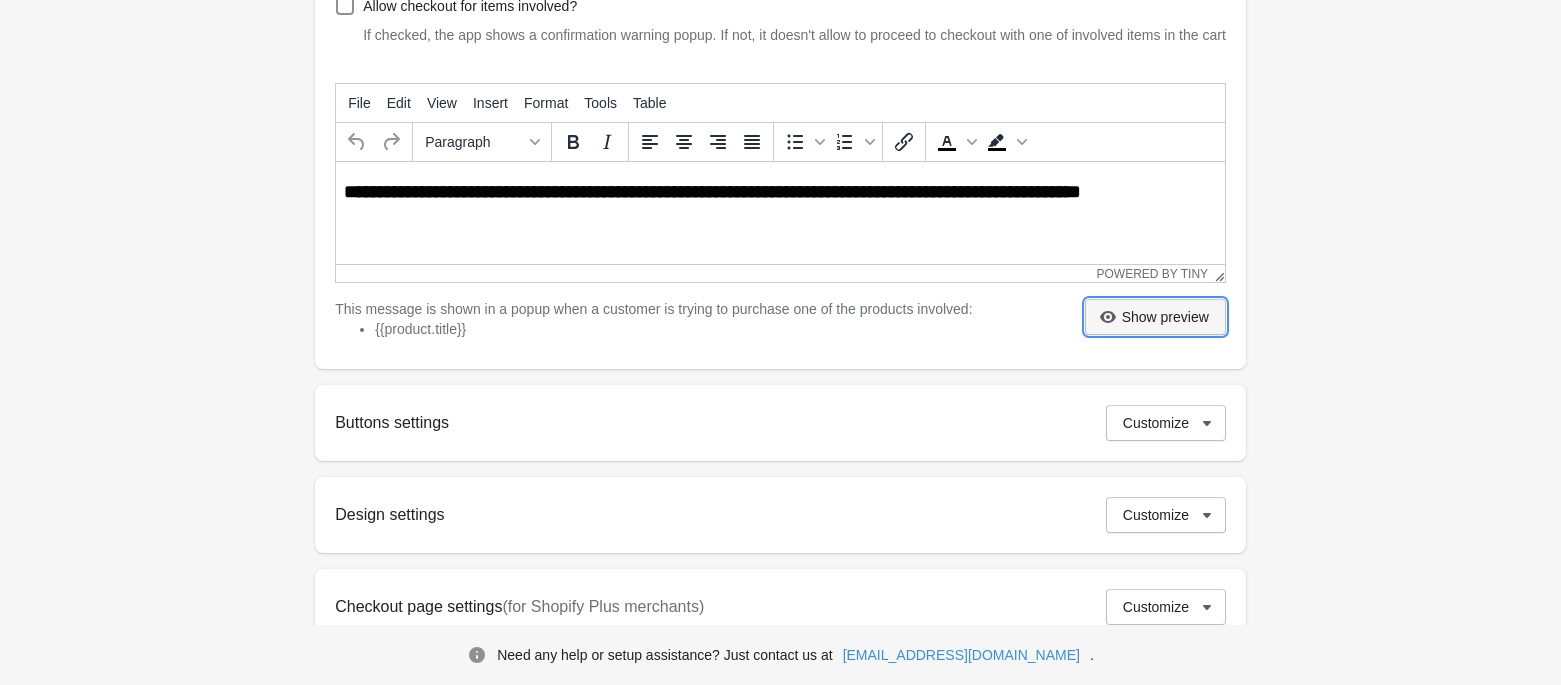 click on "Show preview" at bounding box center [1165, 317] 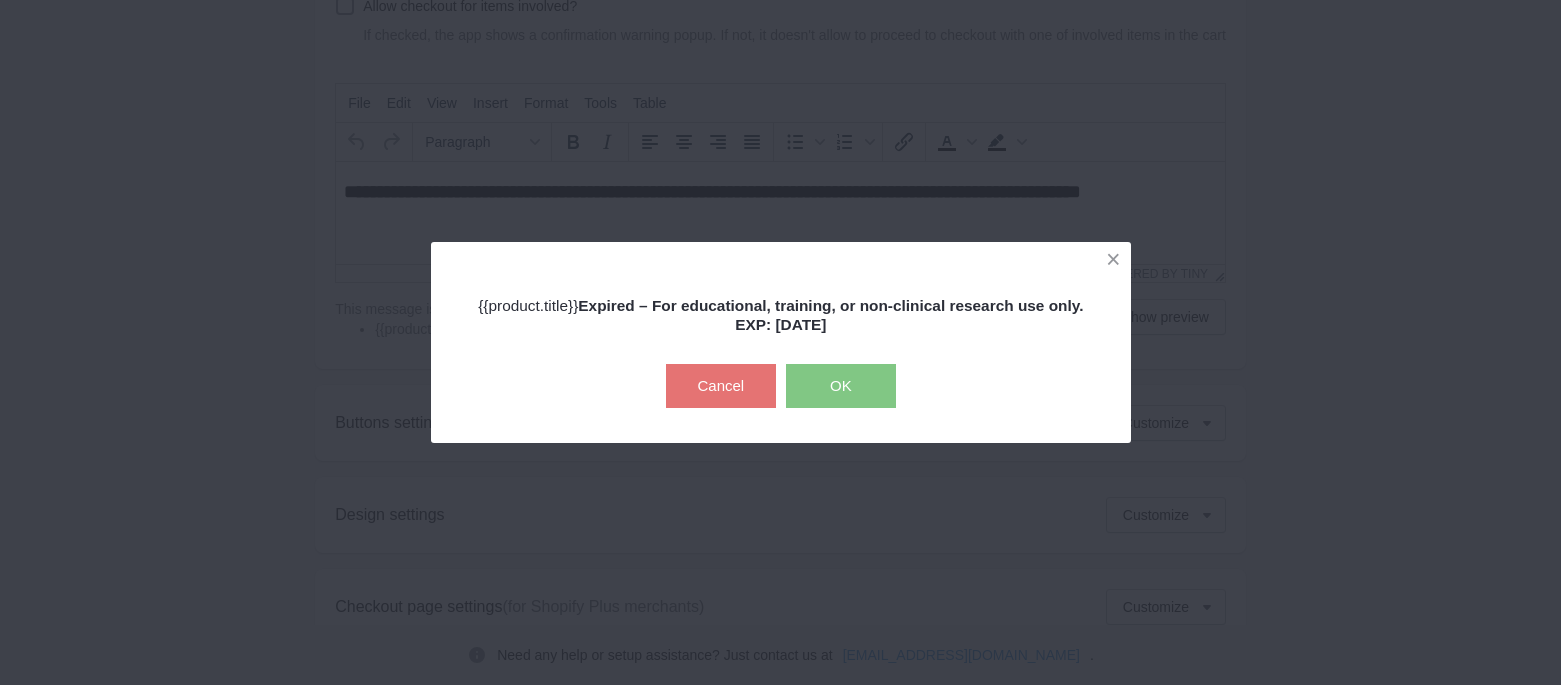 click on "Cancel" at bounding box center (721, 386) 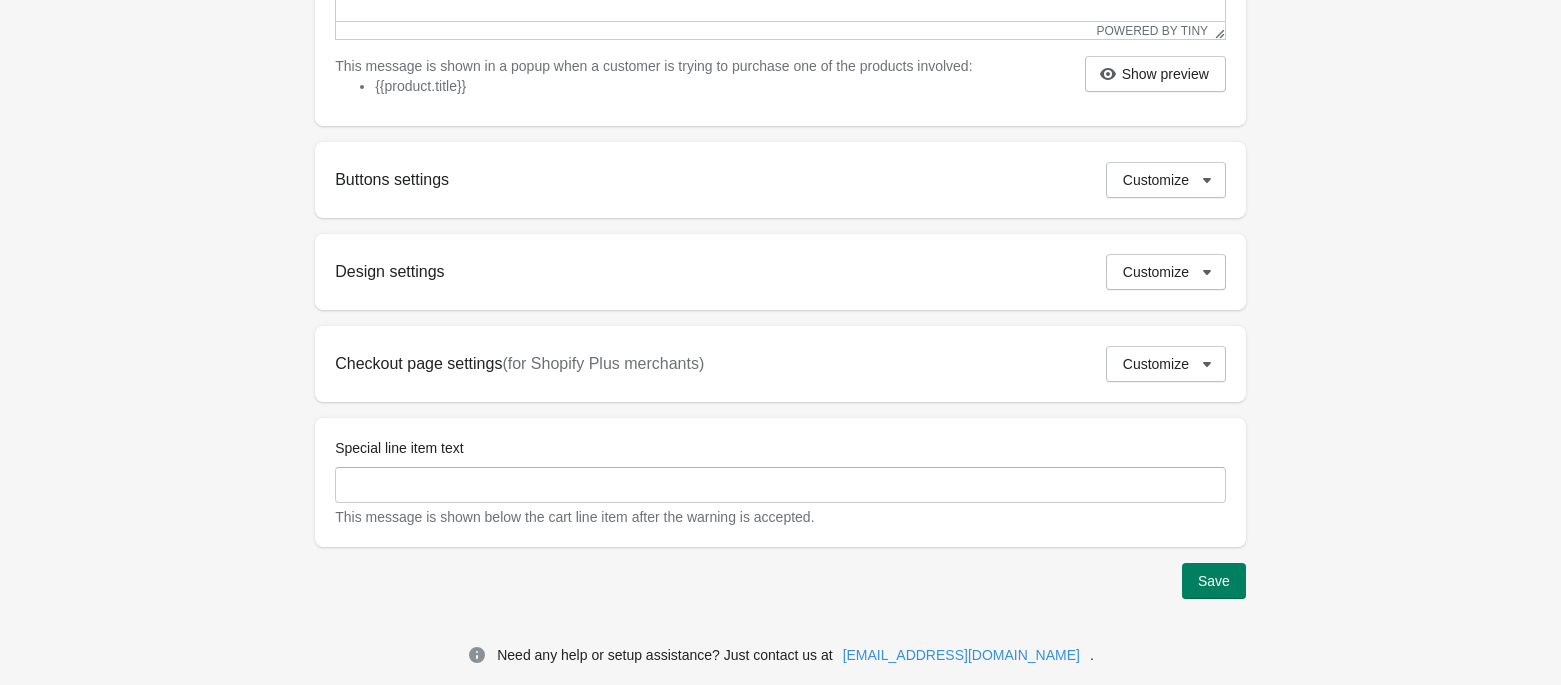 scroll, scrollTop: 666, scrollLeft: 0, axis: vertical 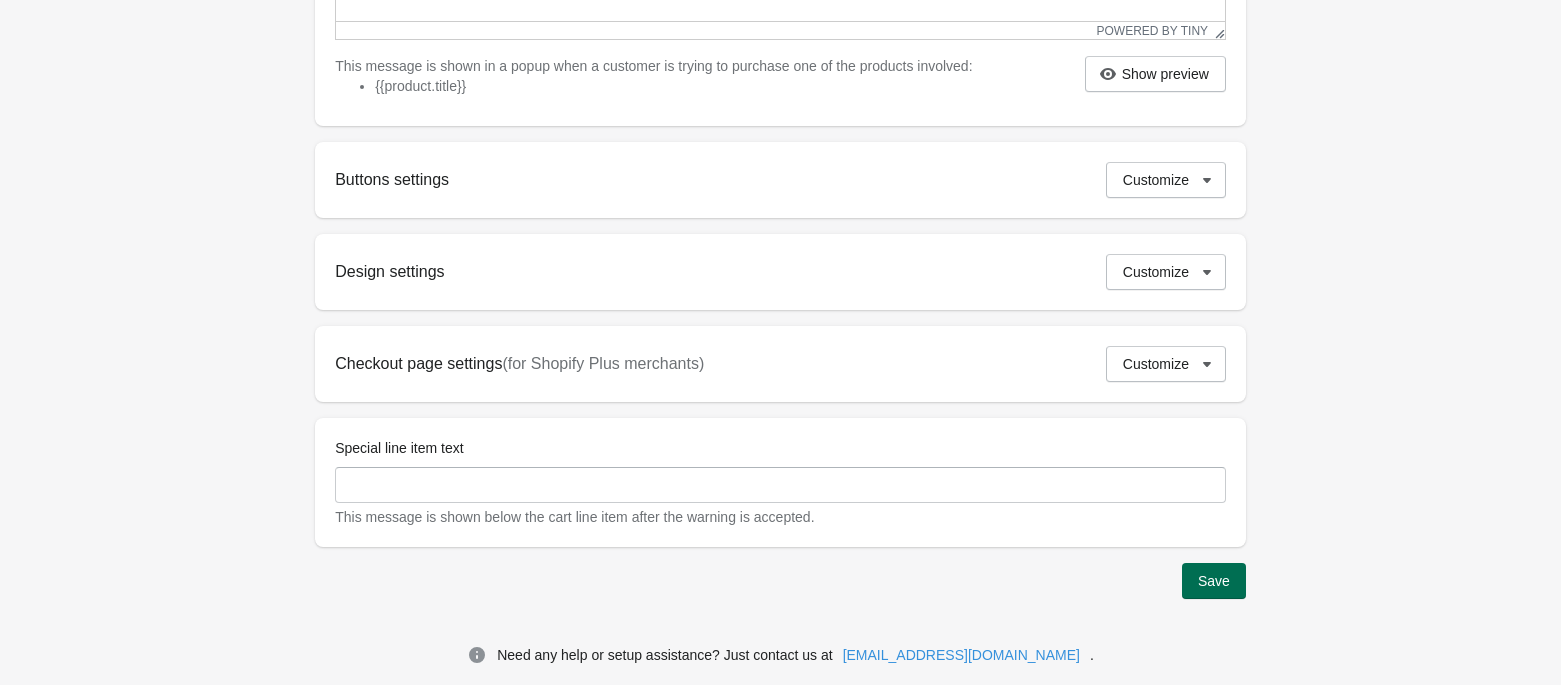 click on "Save" at bounding box center (1214, 581) 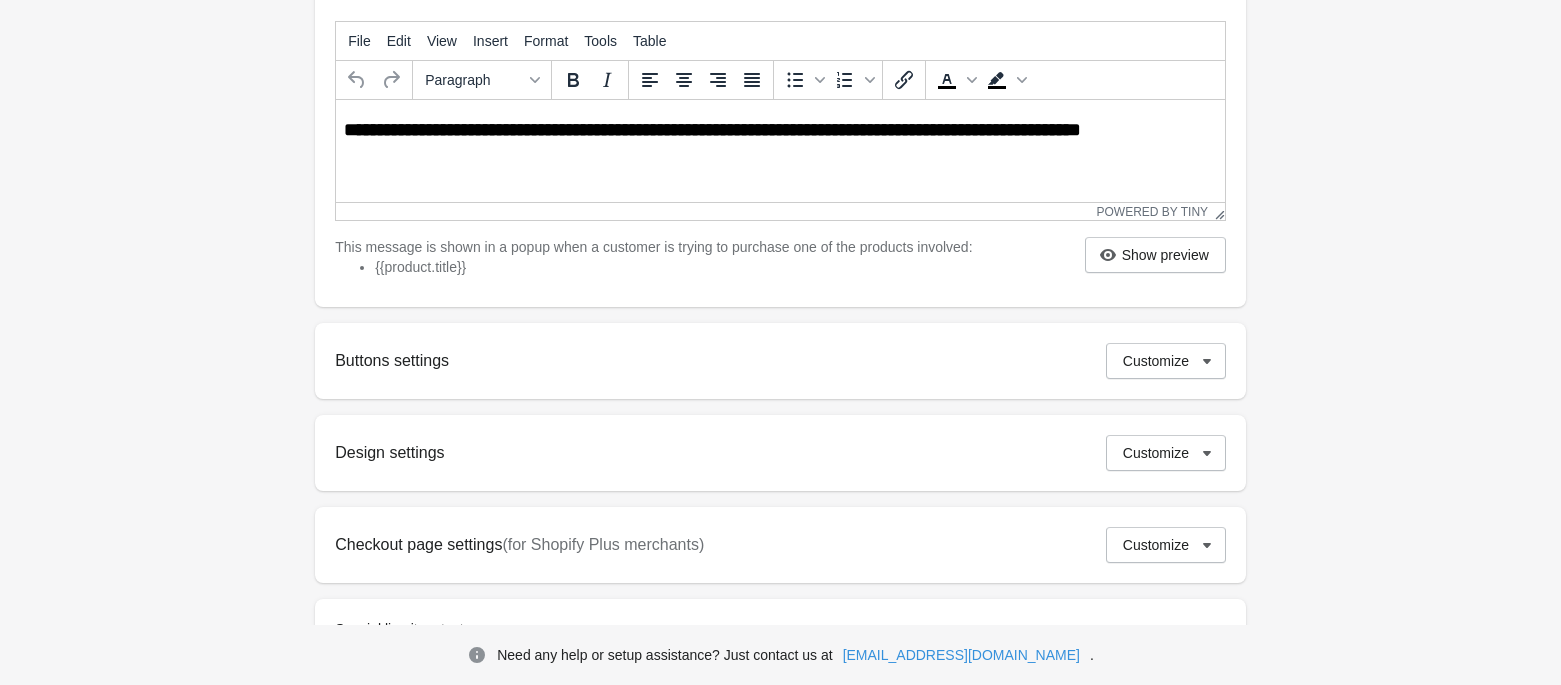 scroll, scrollTop: 0, scrollLeft: 0, axis: both 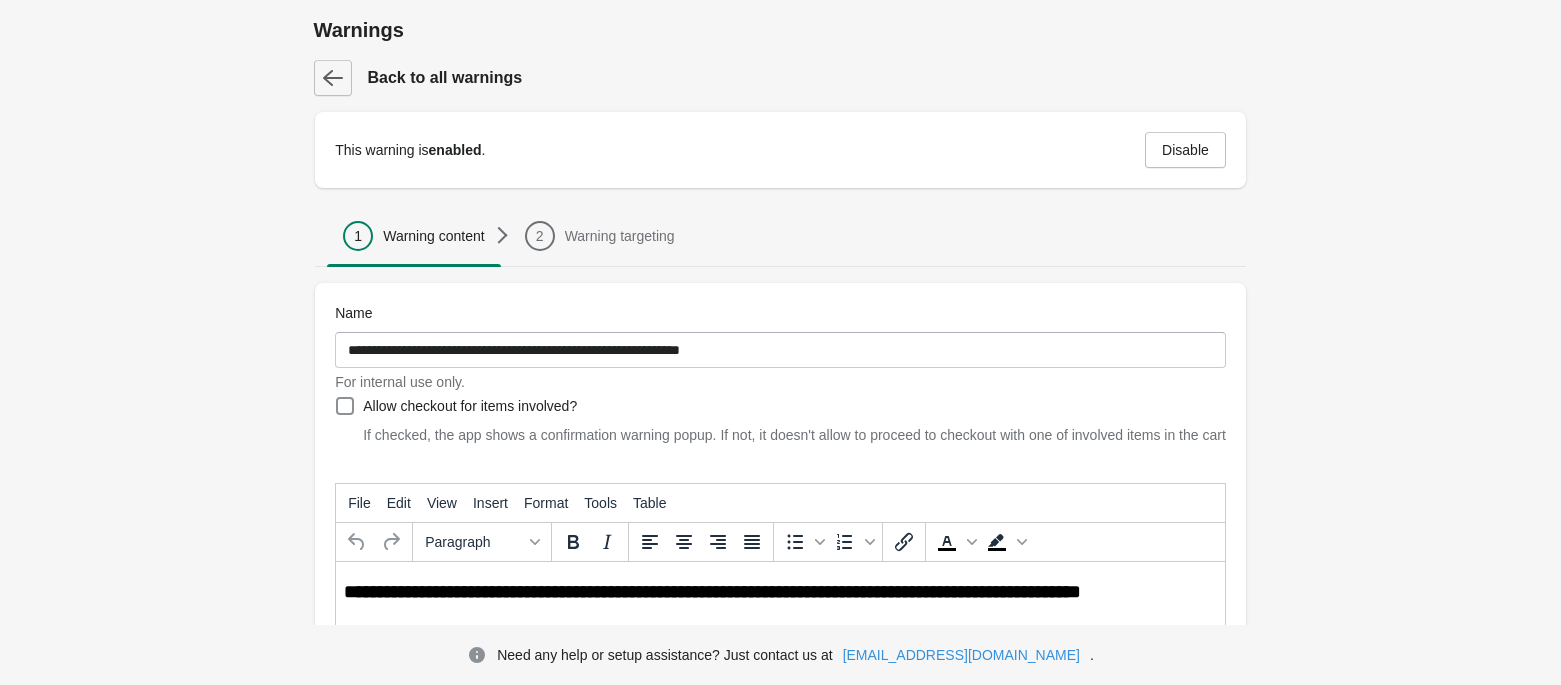 click 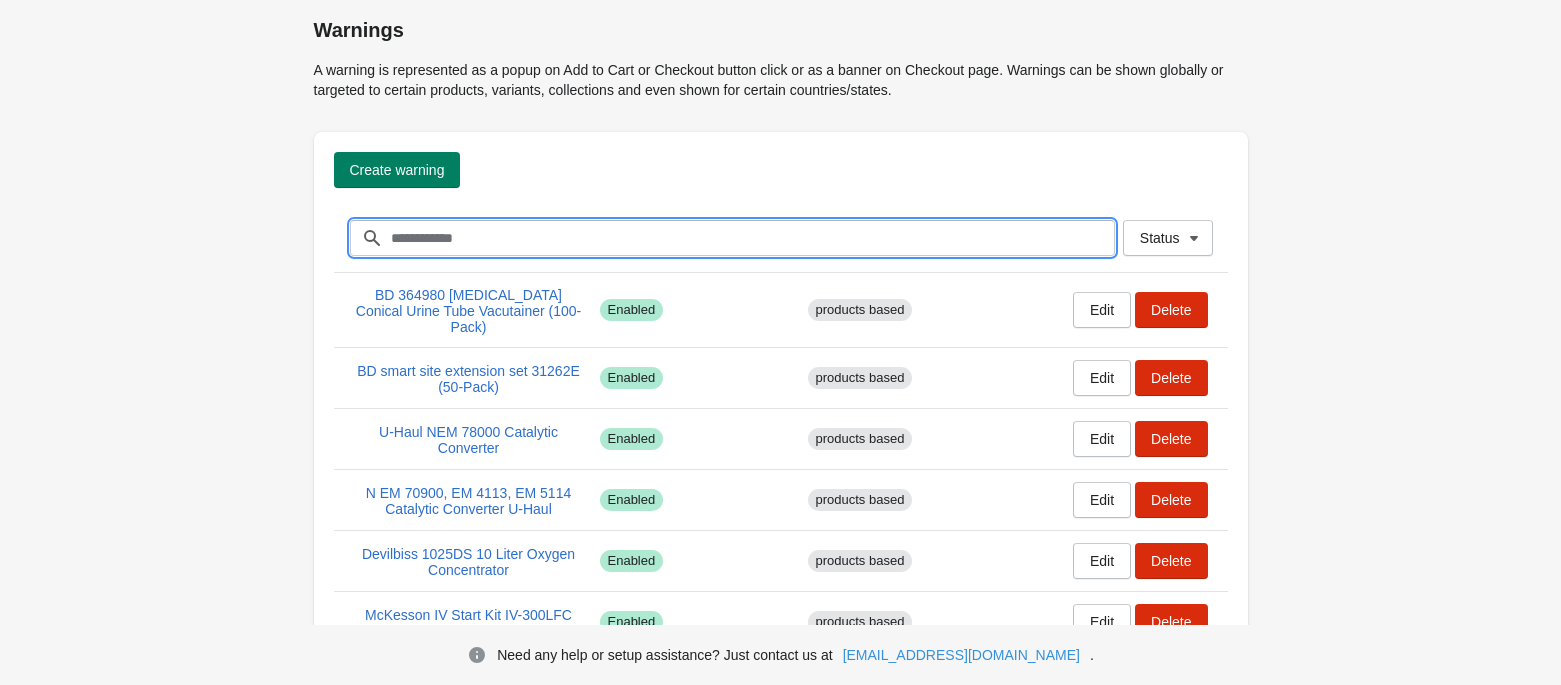 click on "Filter items" at bounding box center [752, 238] 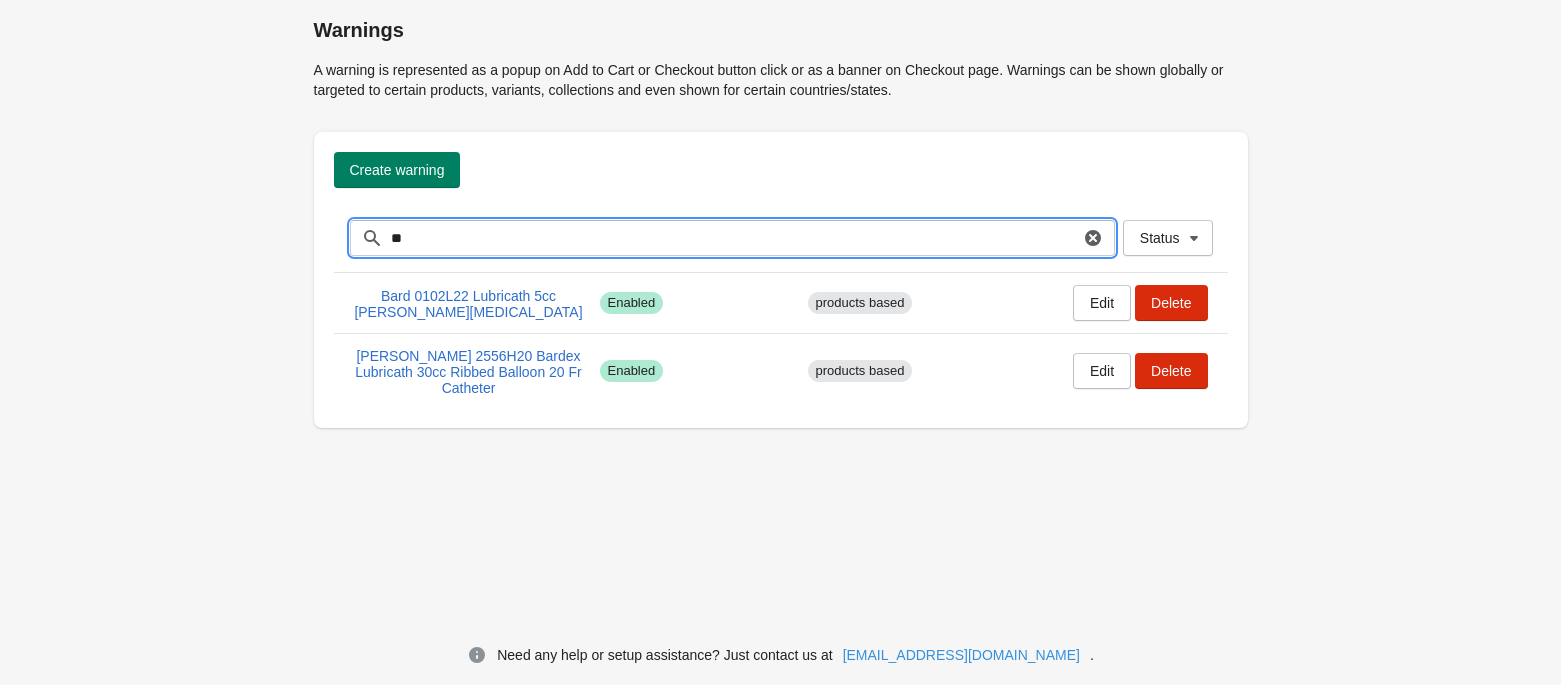 type on "*" 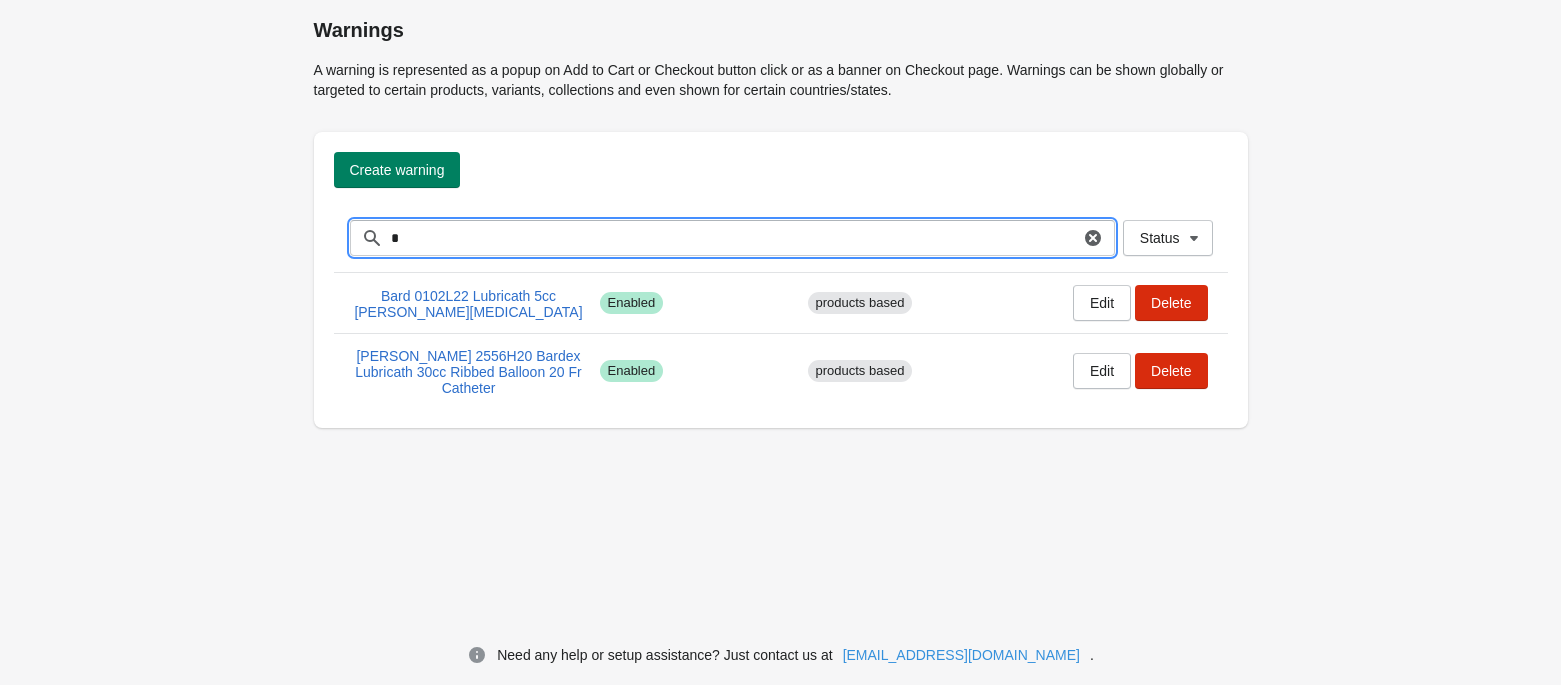 type 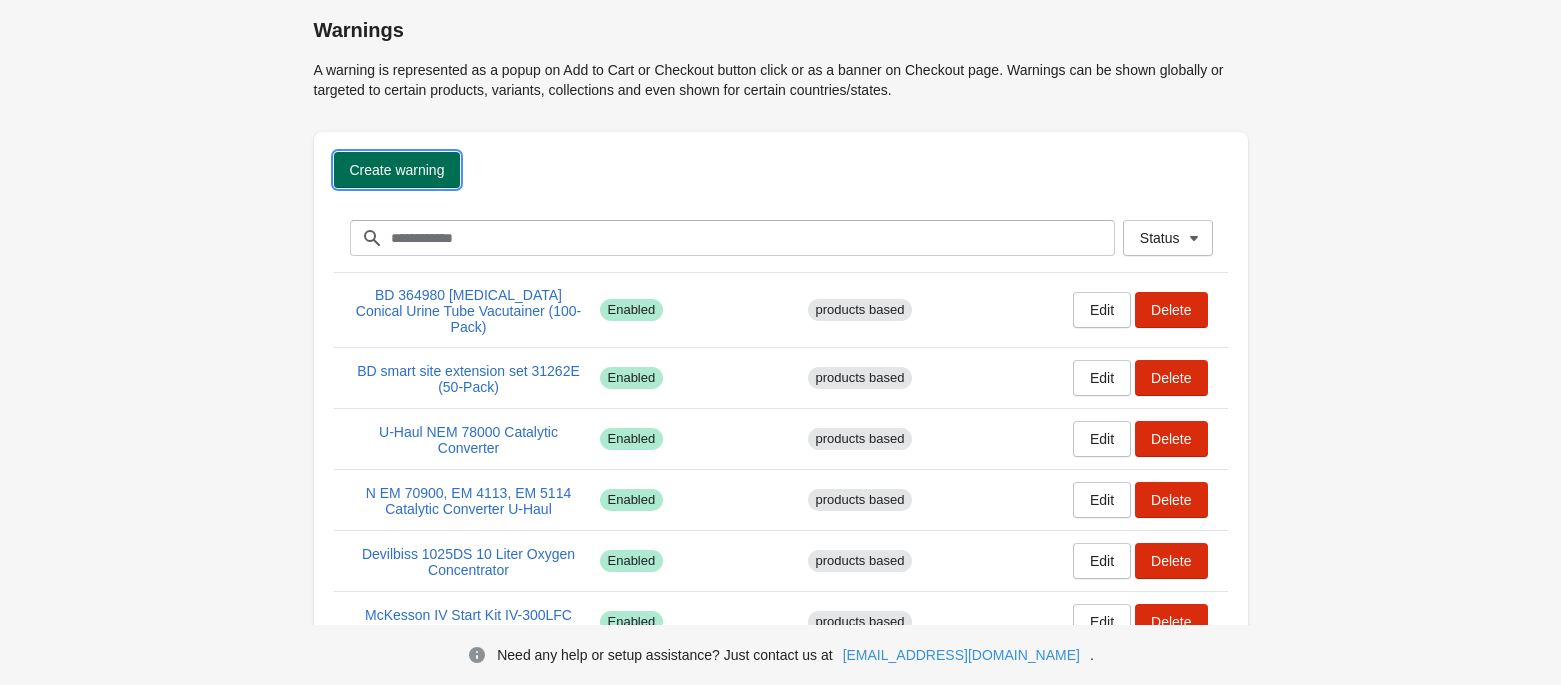 click on "Create warning" at bounding box center (397, 170) 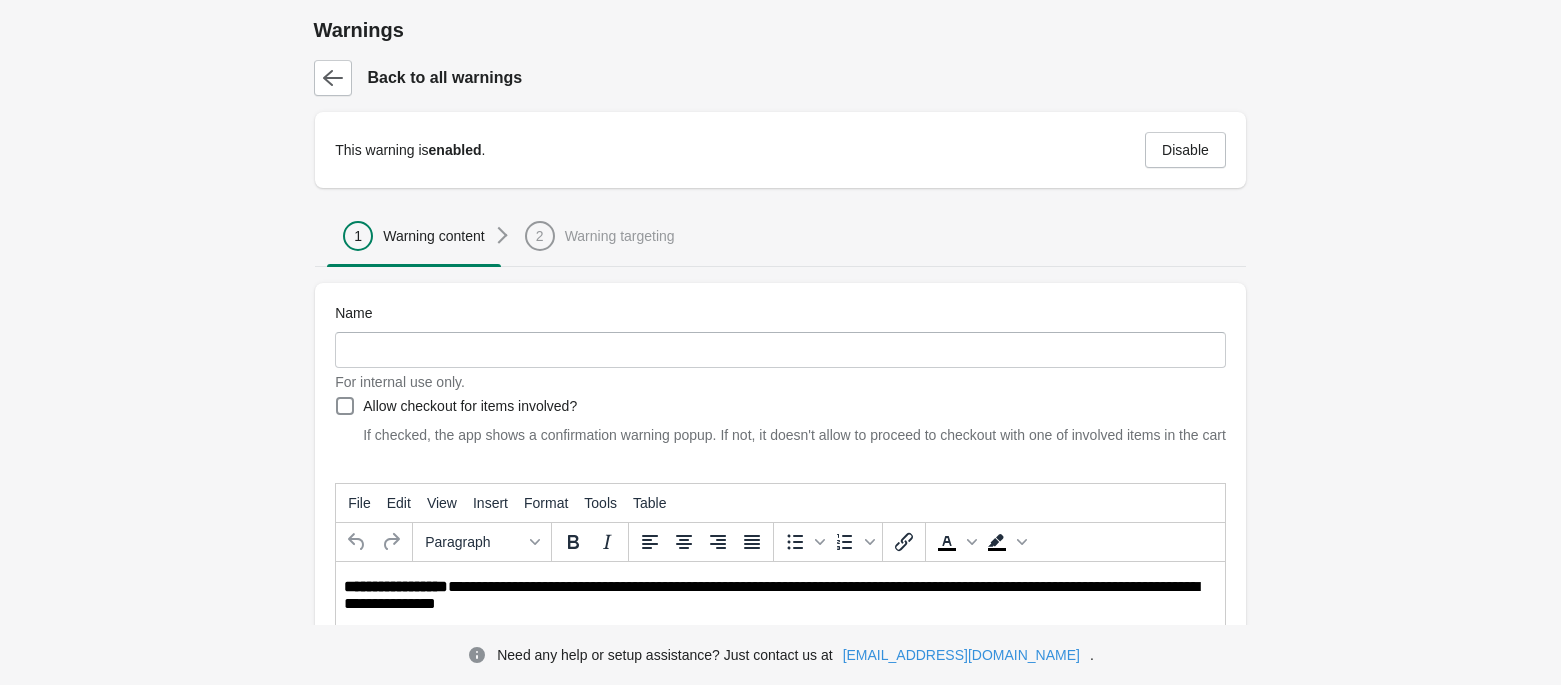 scroll, scrollTop: 0, scrollLeft: 0, axis: both 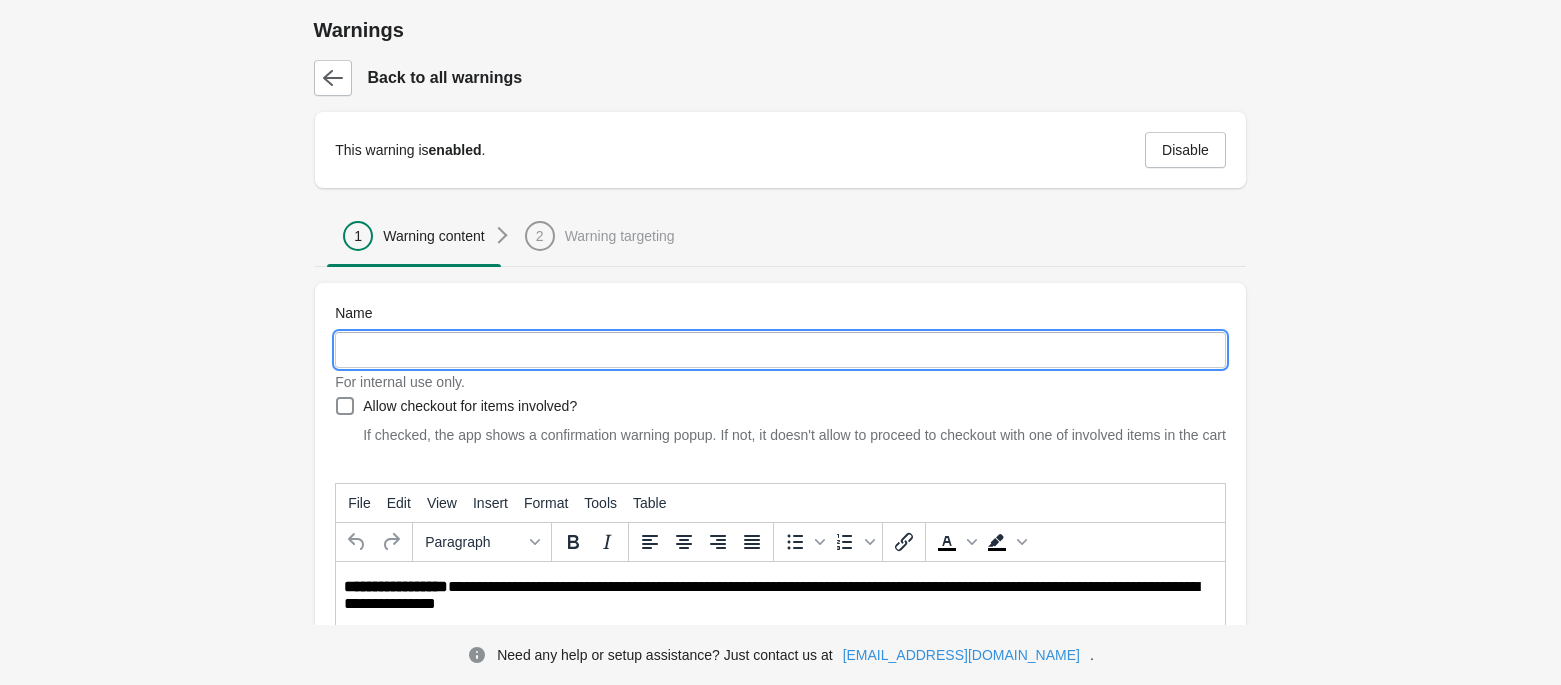 click on "Name" at bounding box center (780, 350) 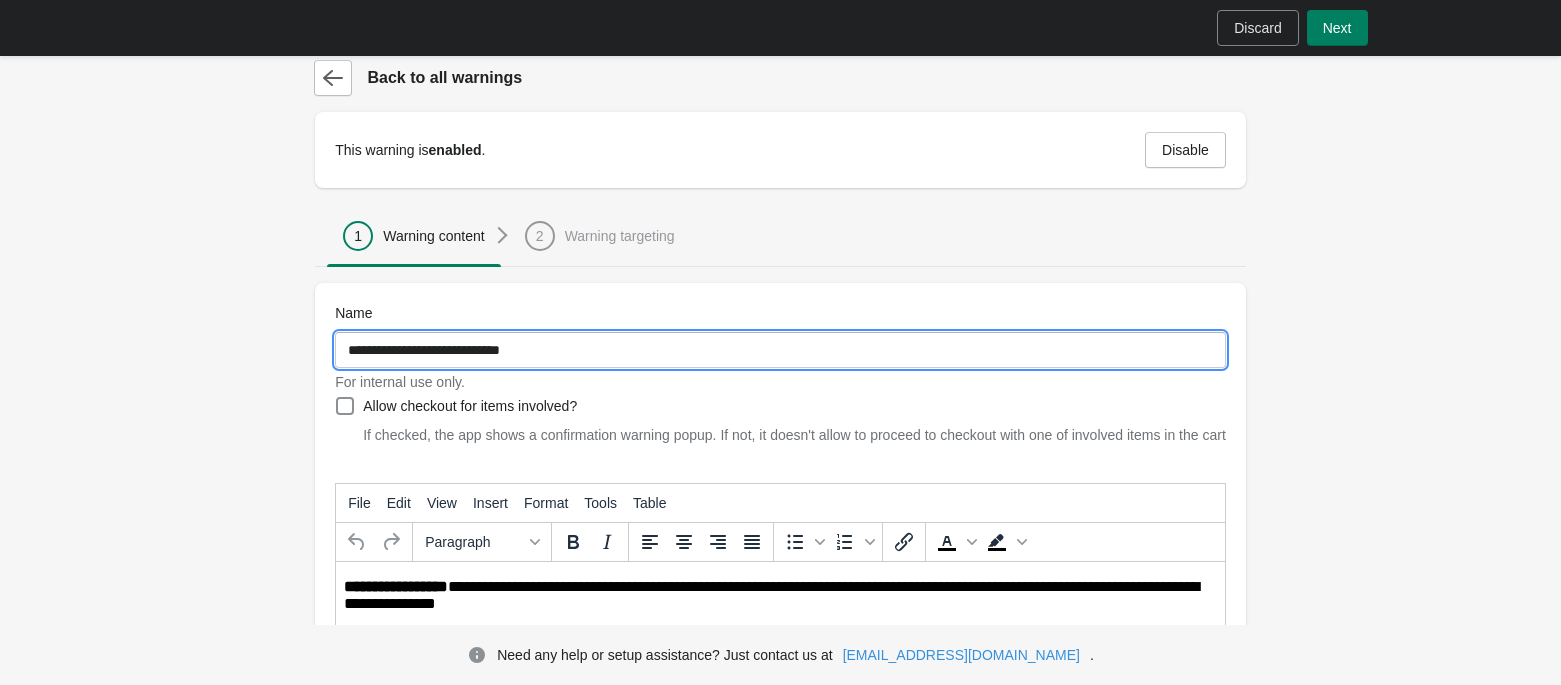 click on "**********" at bounding box center [780, 350] 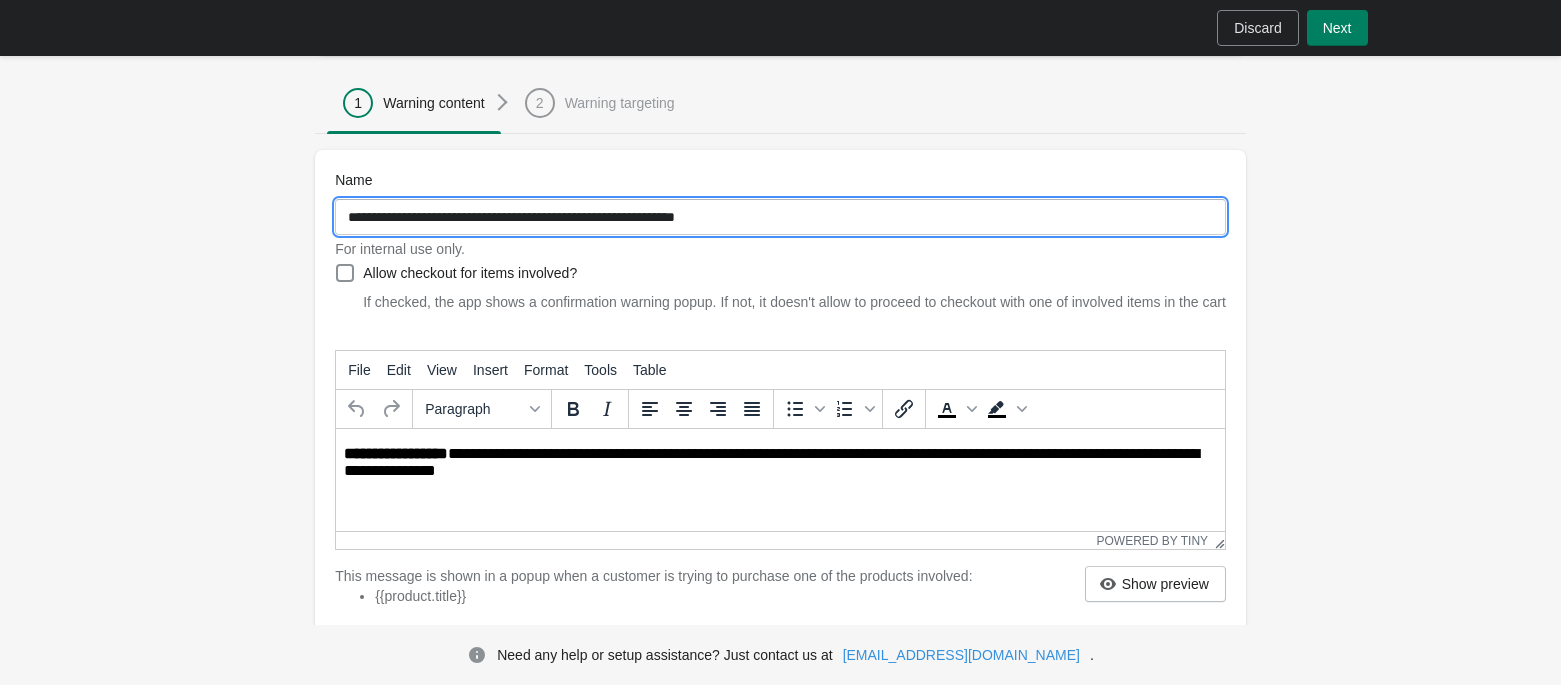 scroll, scrollTop: 266, scrollLeft: 0, axis: vertical 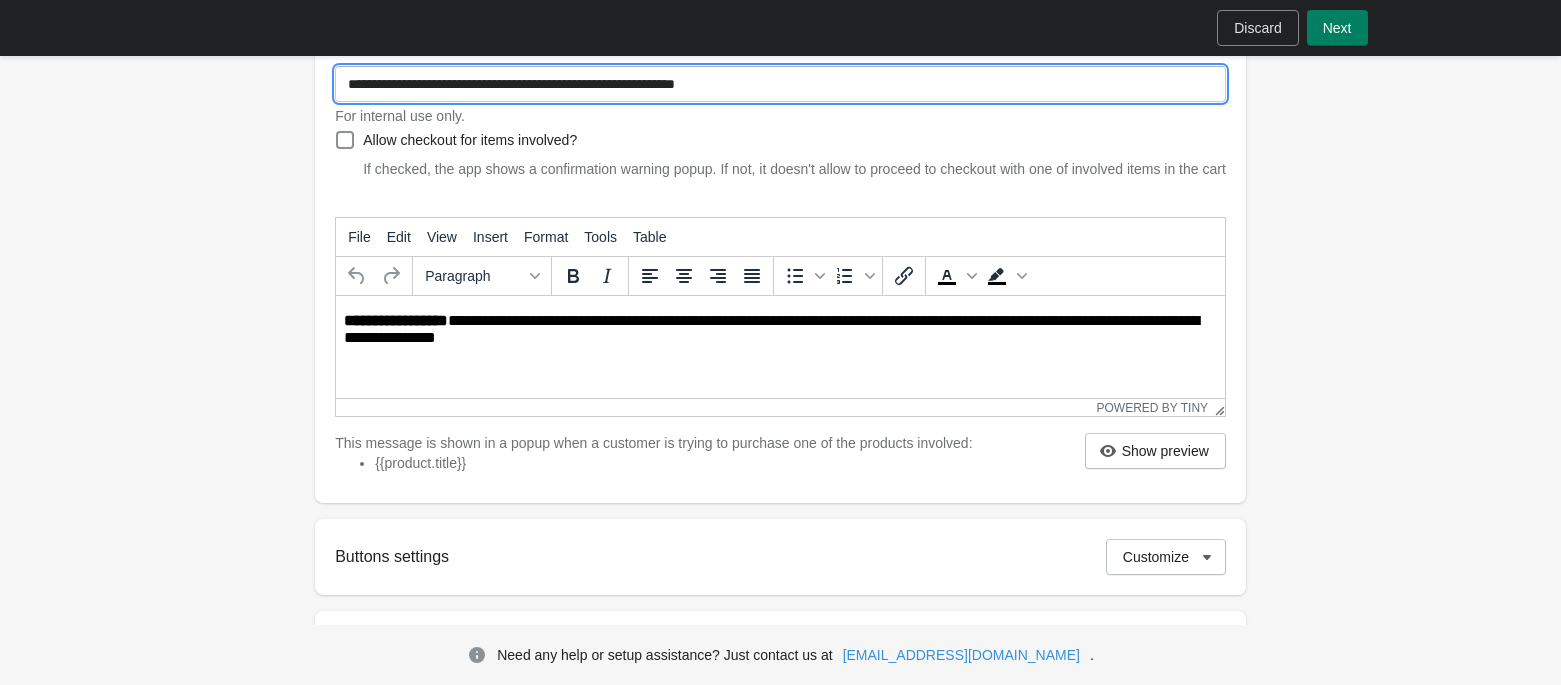 type on "**********" 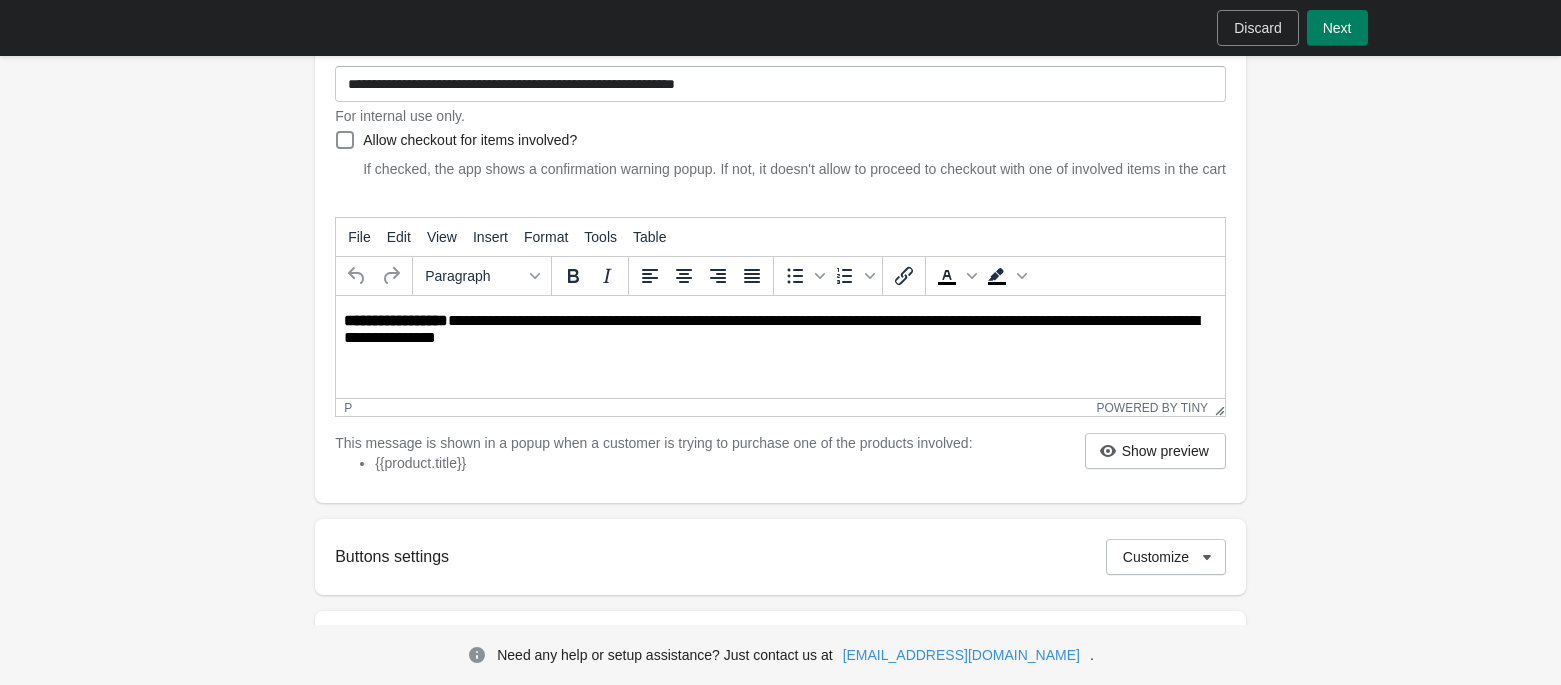drag, startPoint x: 465, startPoint y: 331, endPoint x: 495, endPoint y: 310, distance: 36.619667 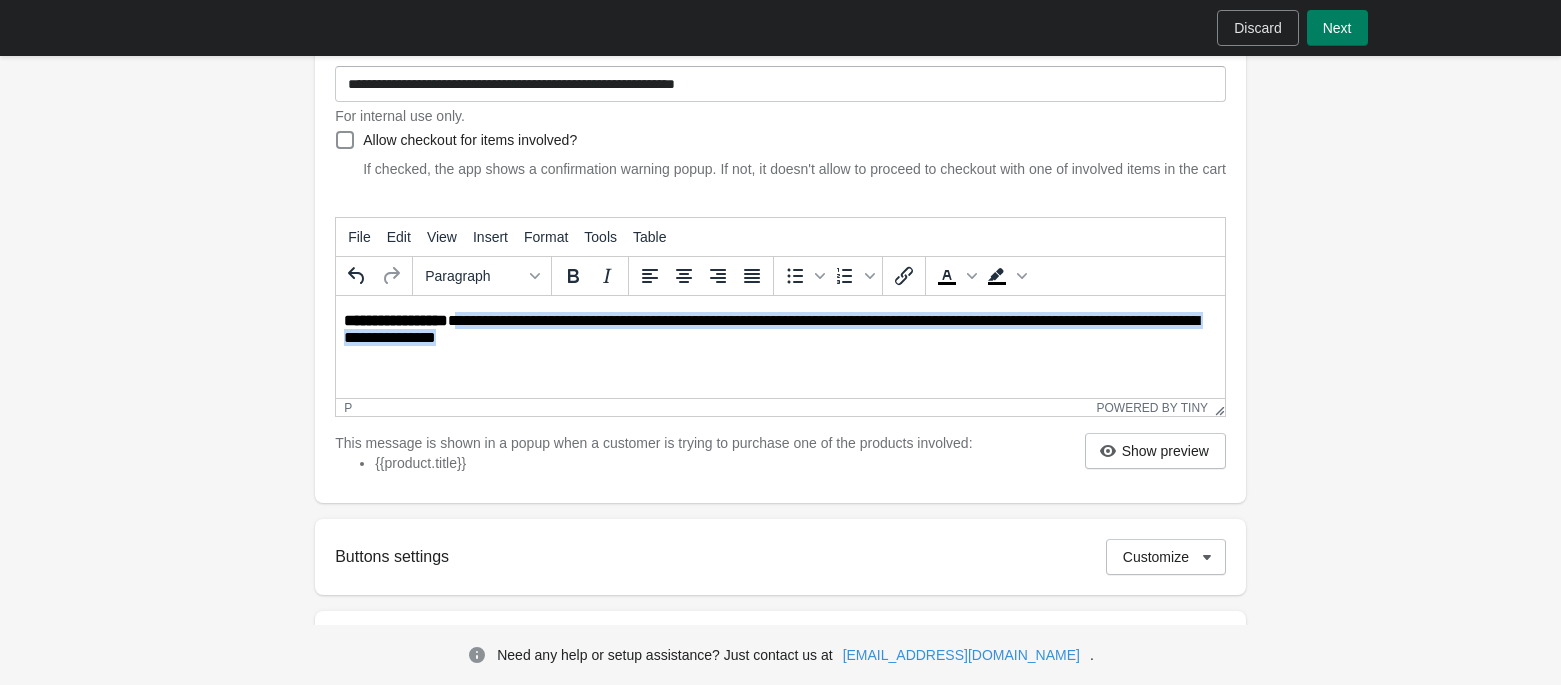 type 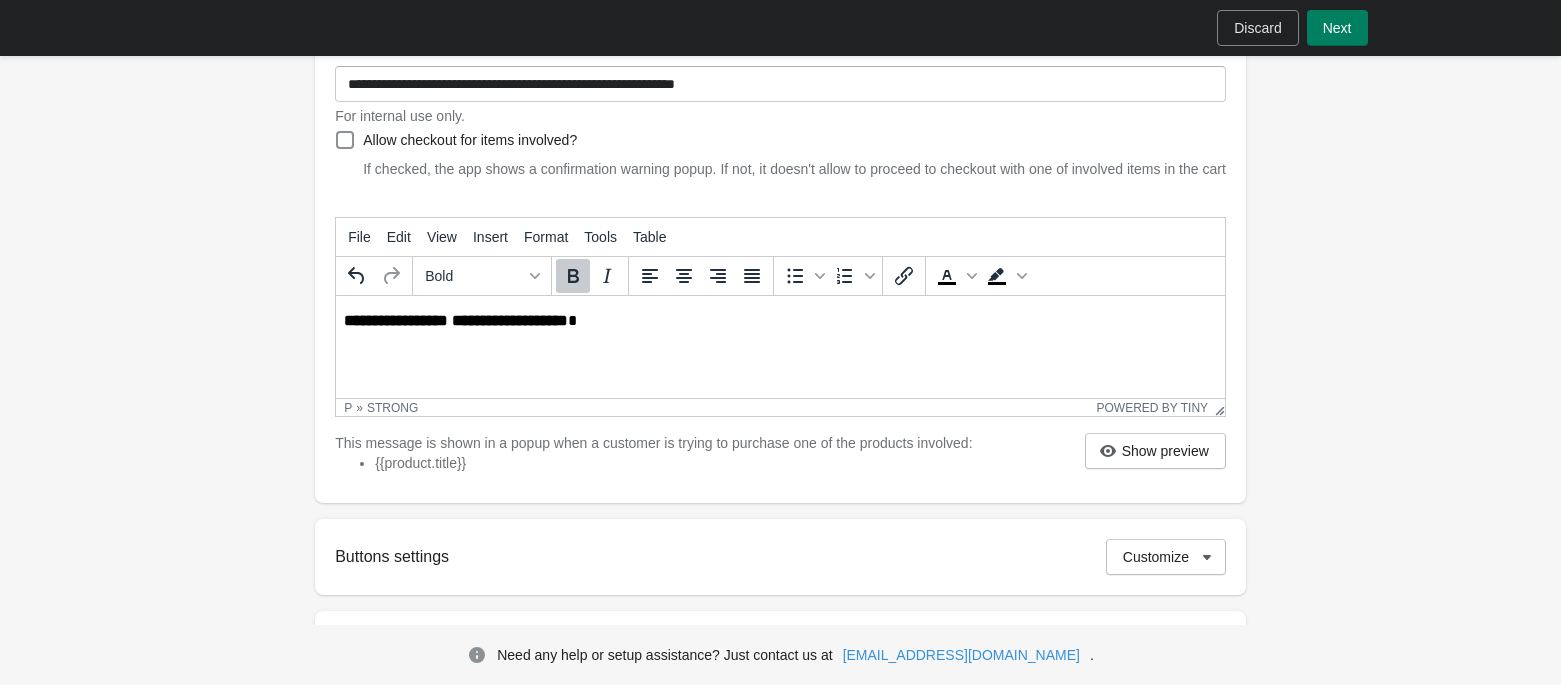 click on "**********" at bounding box center (510, 320) 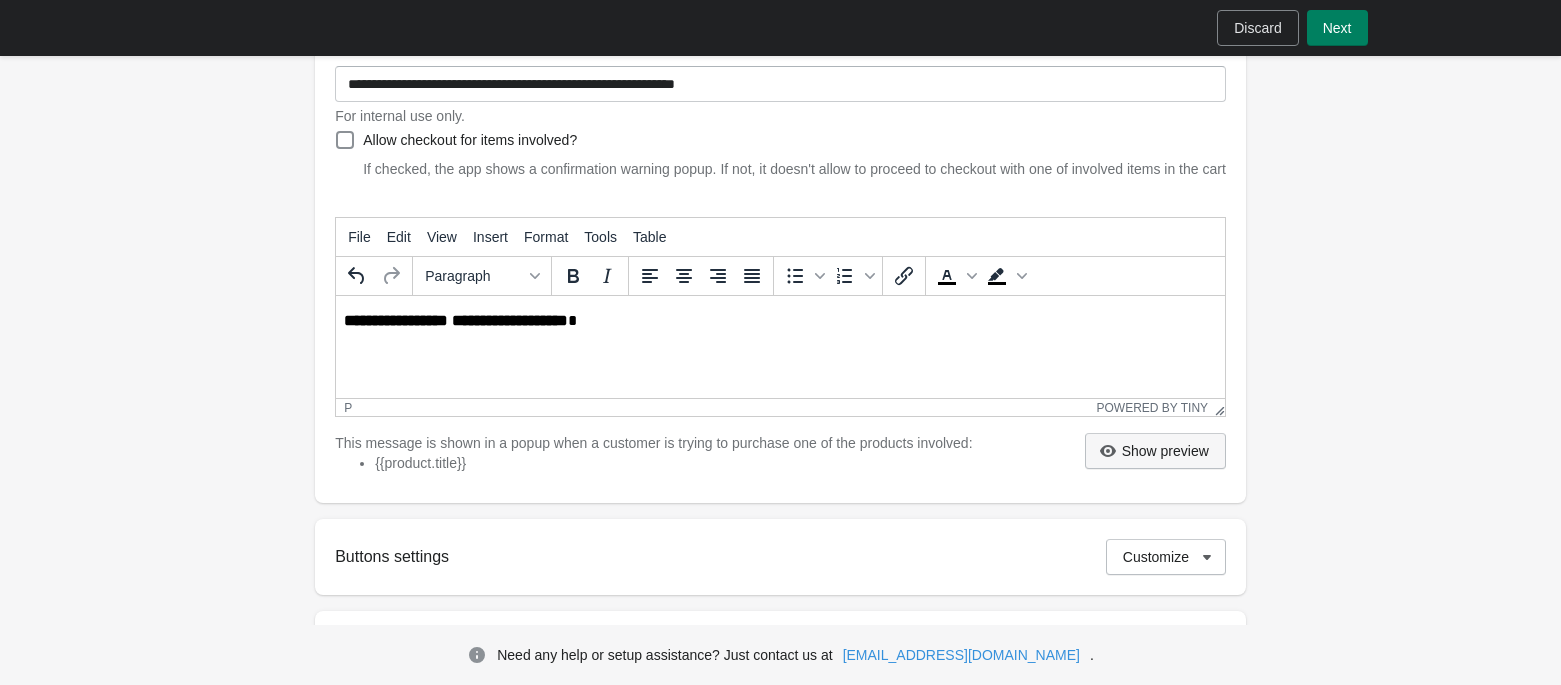 click on "Show preview" at bounding box center [1165, 451] 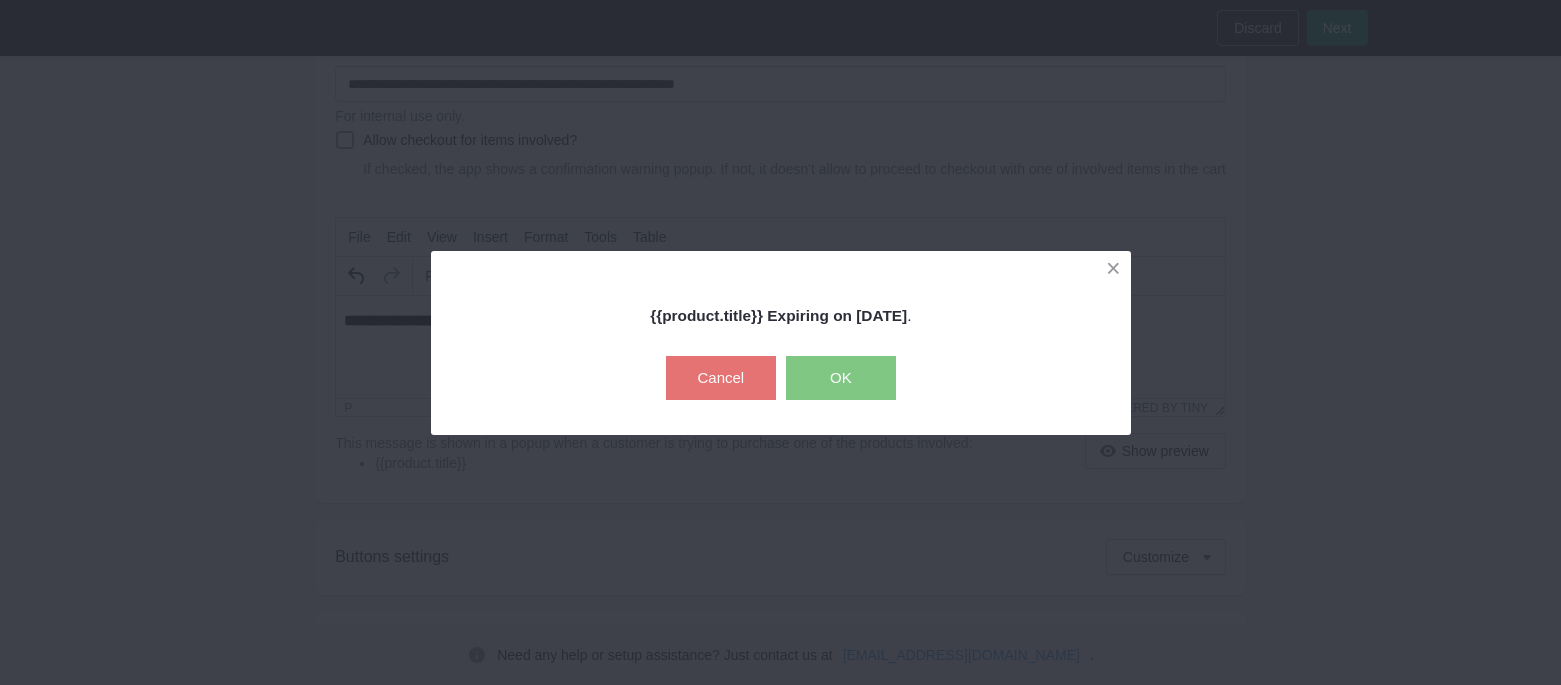 click on "Cancel" at bounding box center [721, 378] 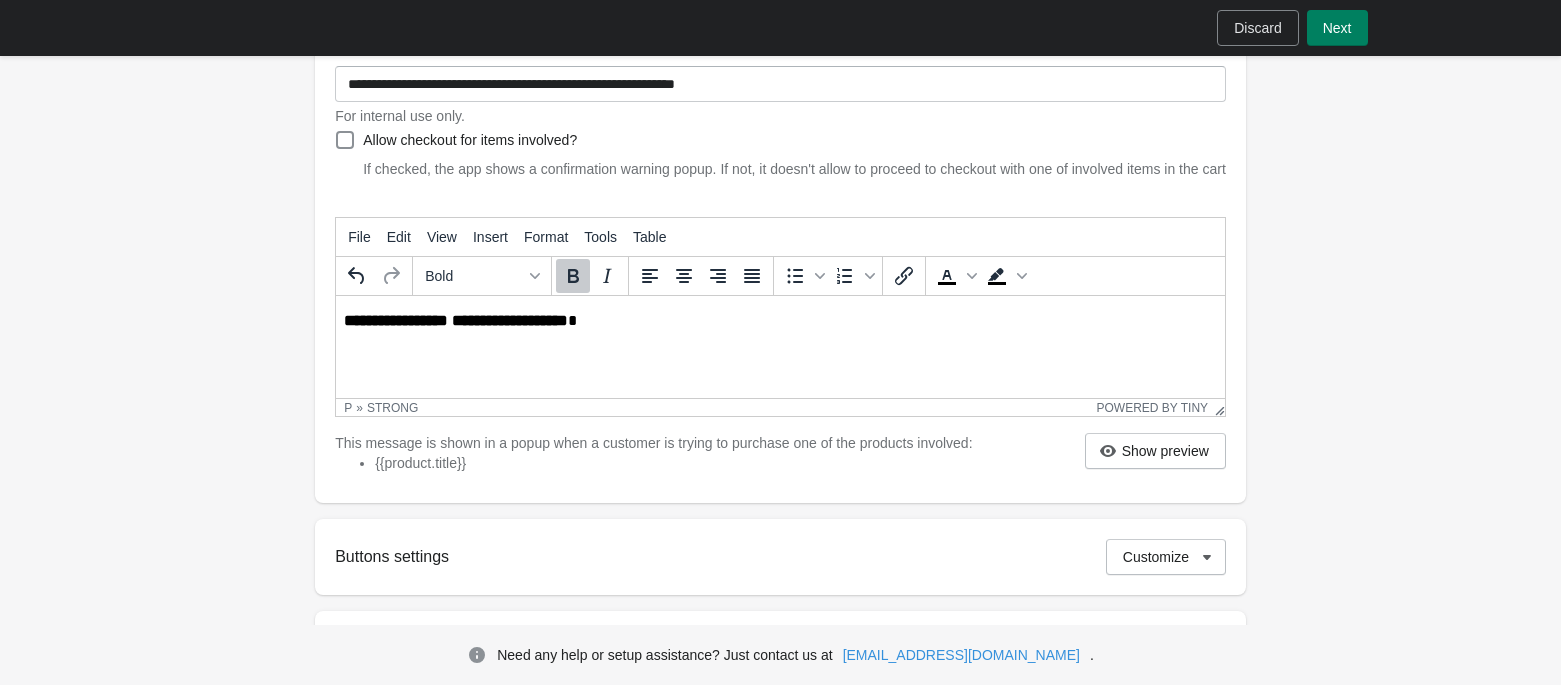 click on "**********" at bounding box center (510, 320) 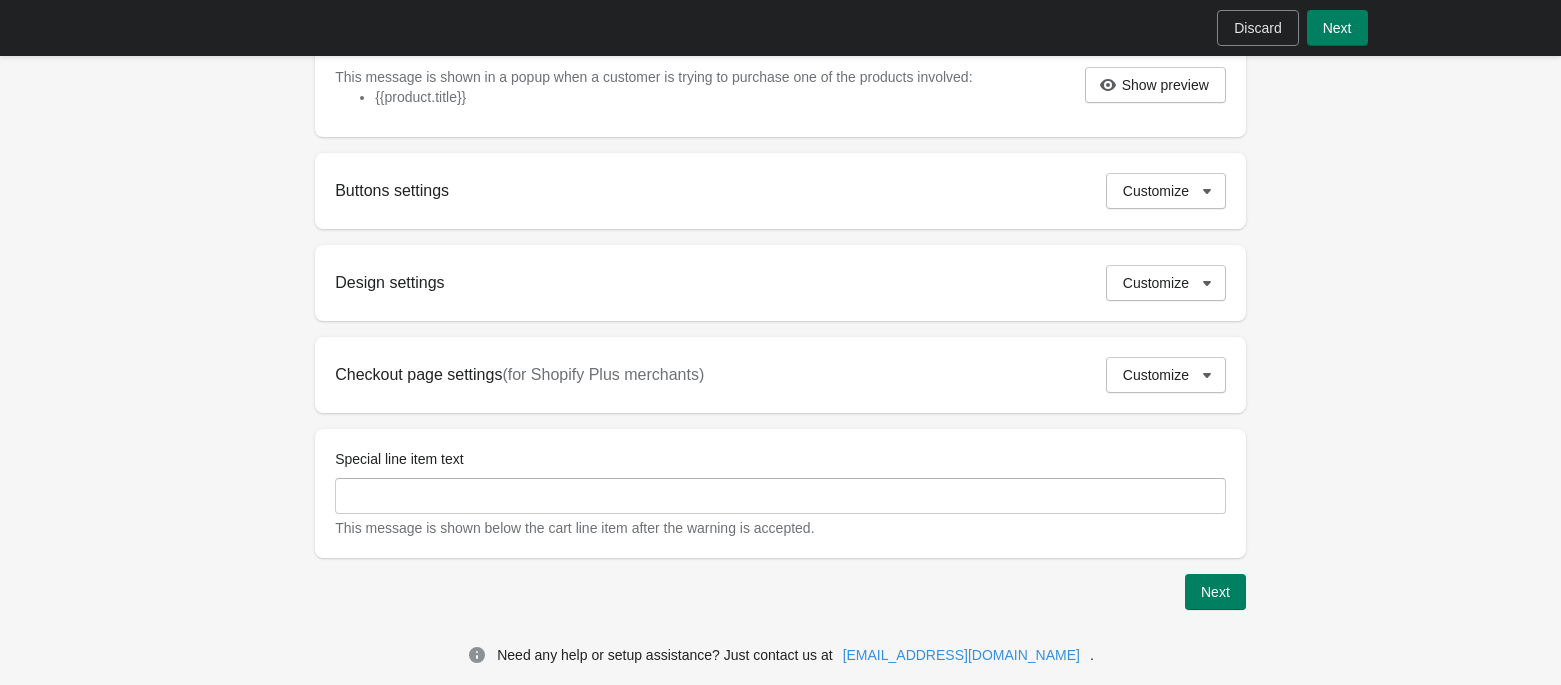 scroll, scrollTop: 666, scrollLeft: 0, axis: vertical 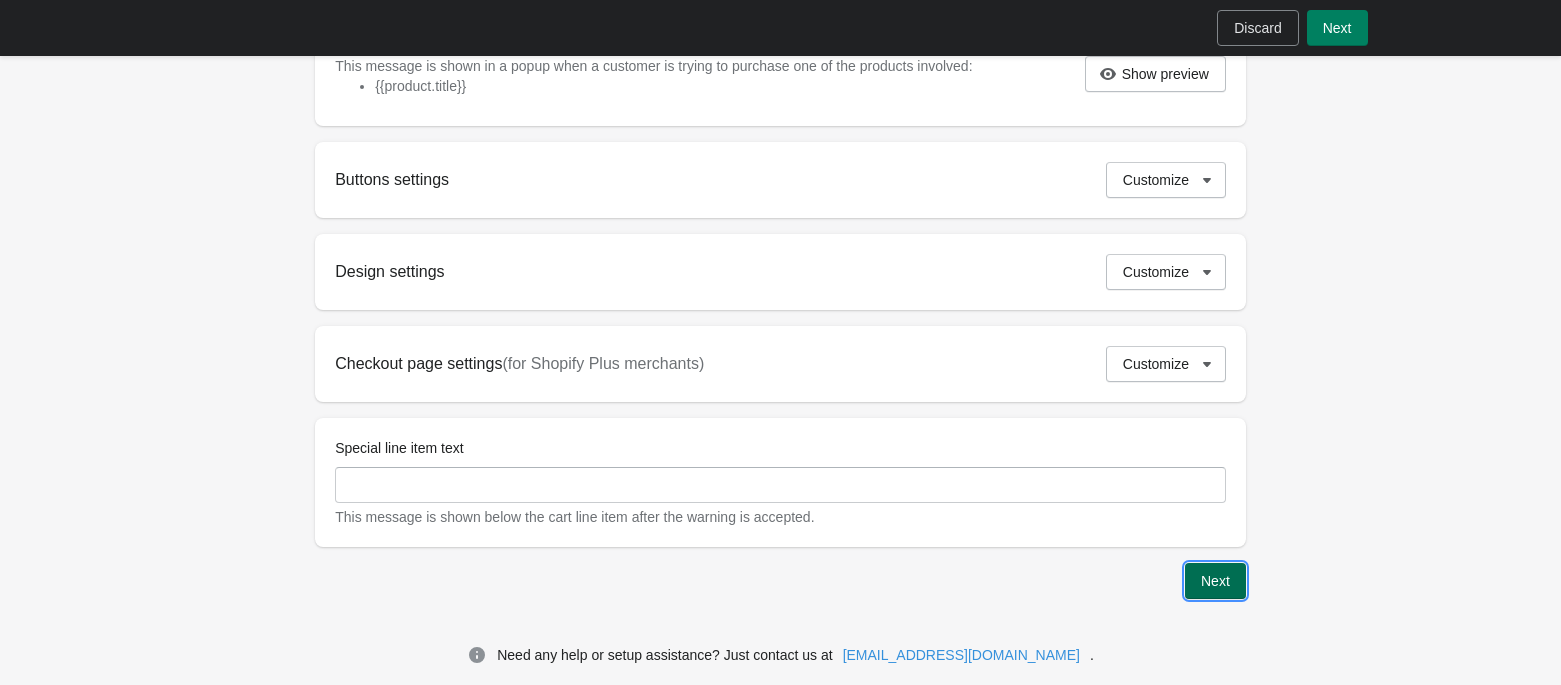 click on "Next" at bounding box center [1215, 581] 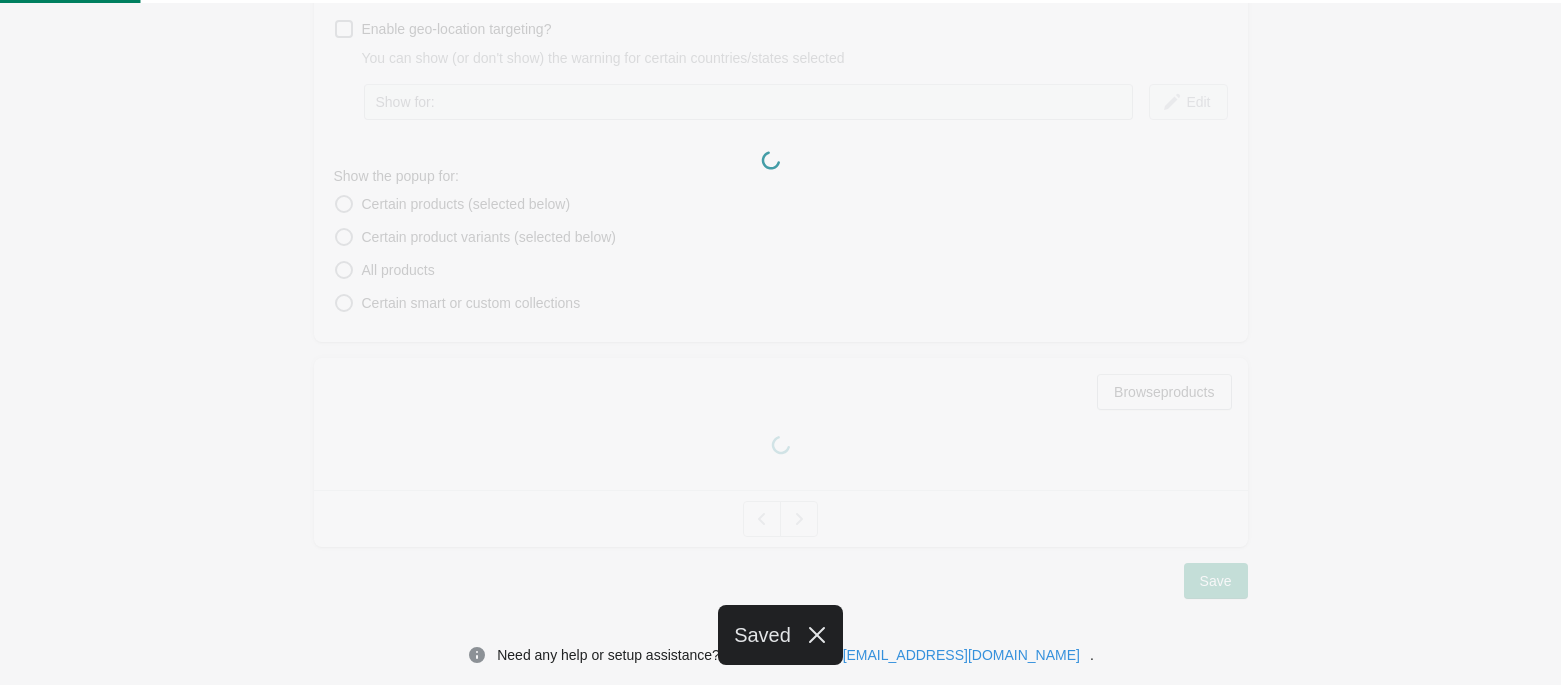 scroll, scrollTop: 377, scrollLeft: 0, axis: vertical 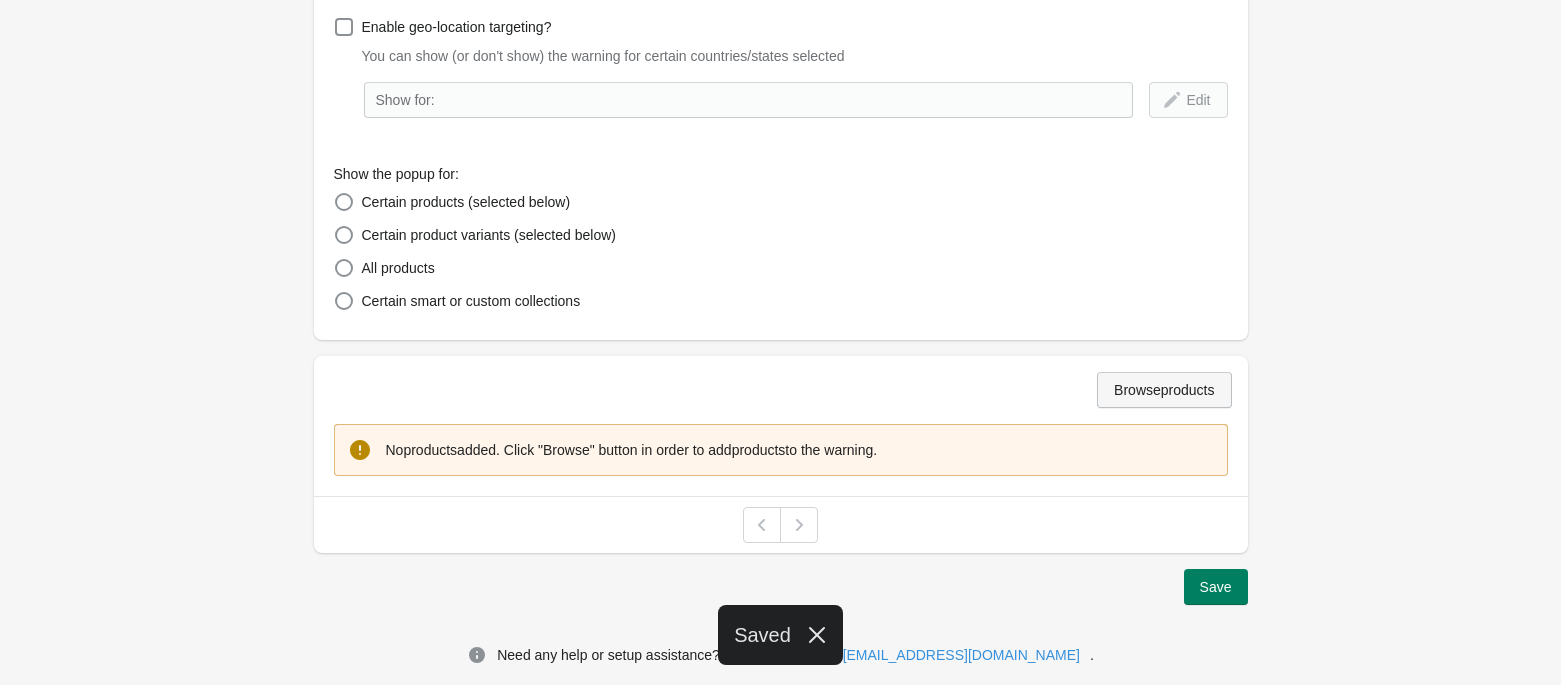 click on "Browse  products" at bounding box center [1164, 390] 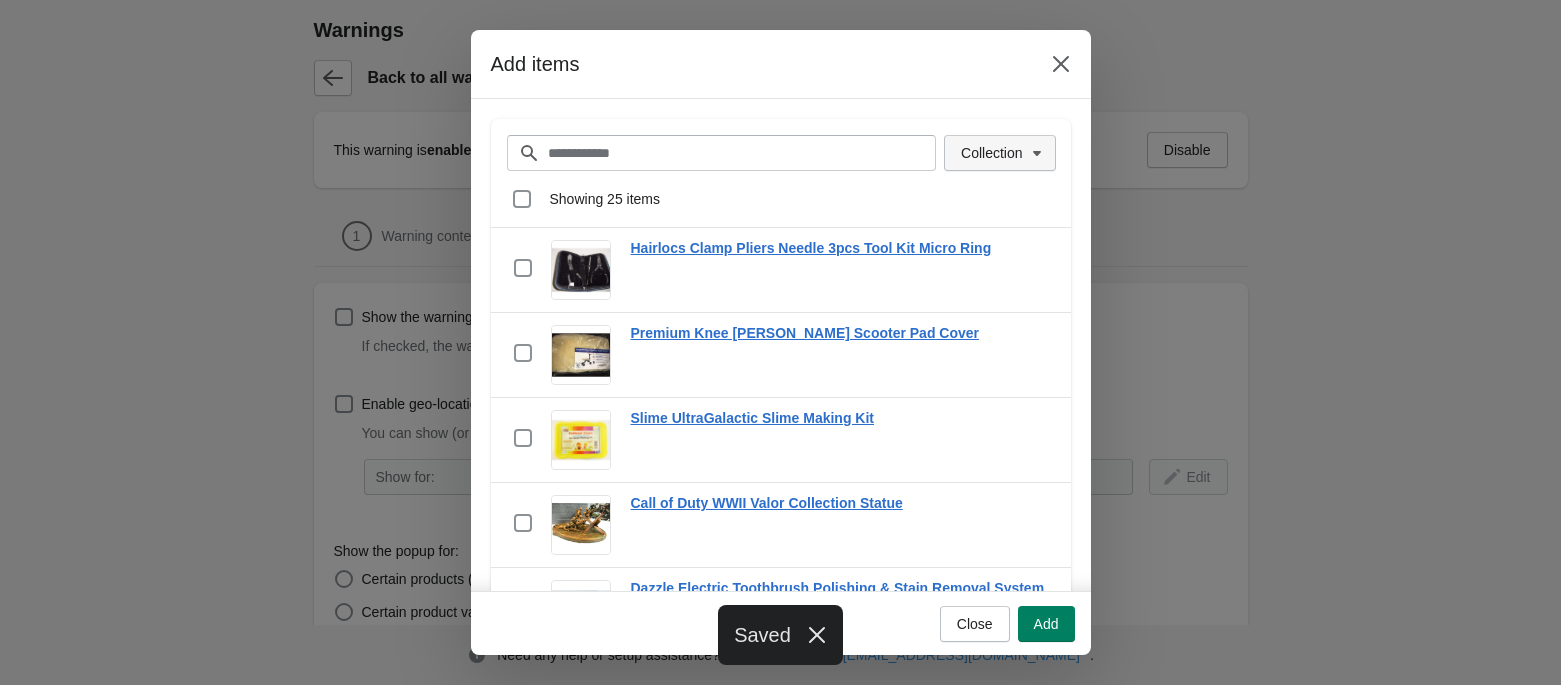 click on "Collection" at bounding box center [999, 153] 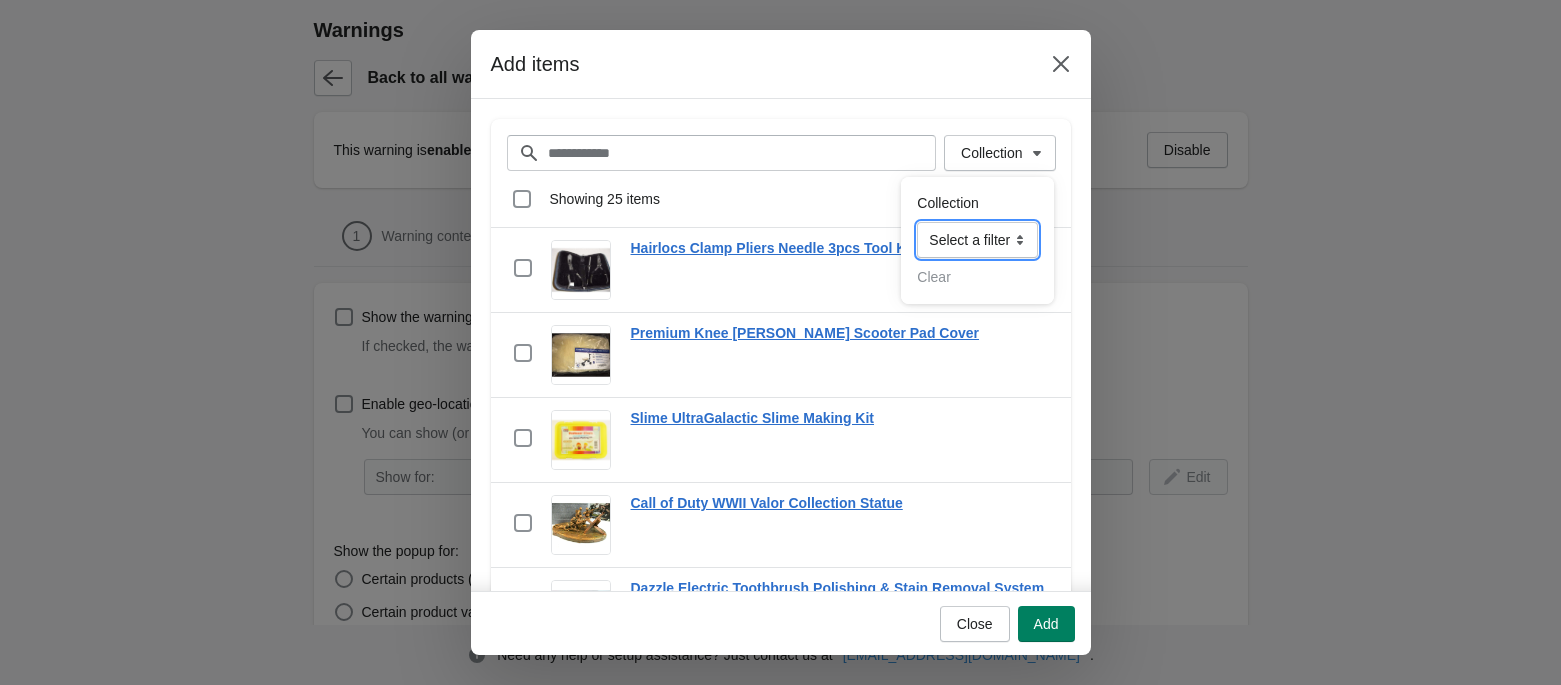 click on "**********" at bounding box center [977, 240] 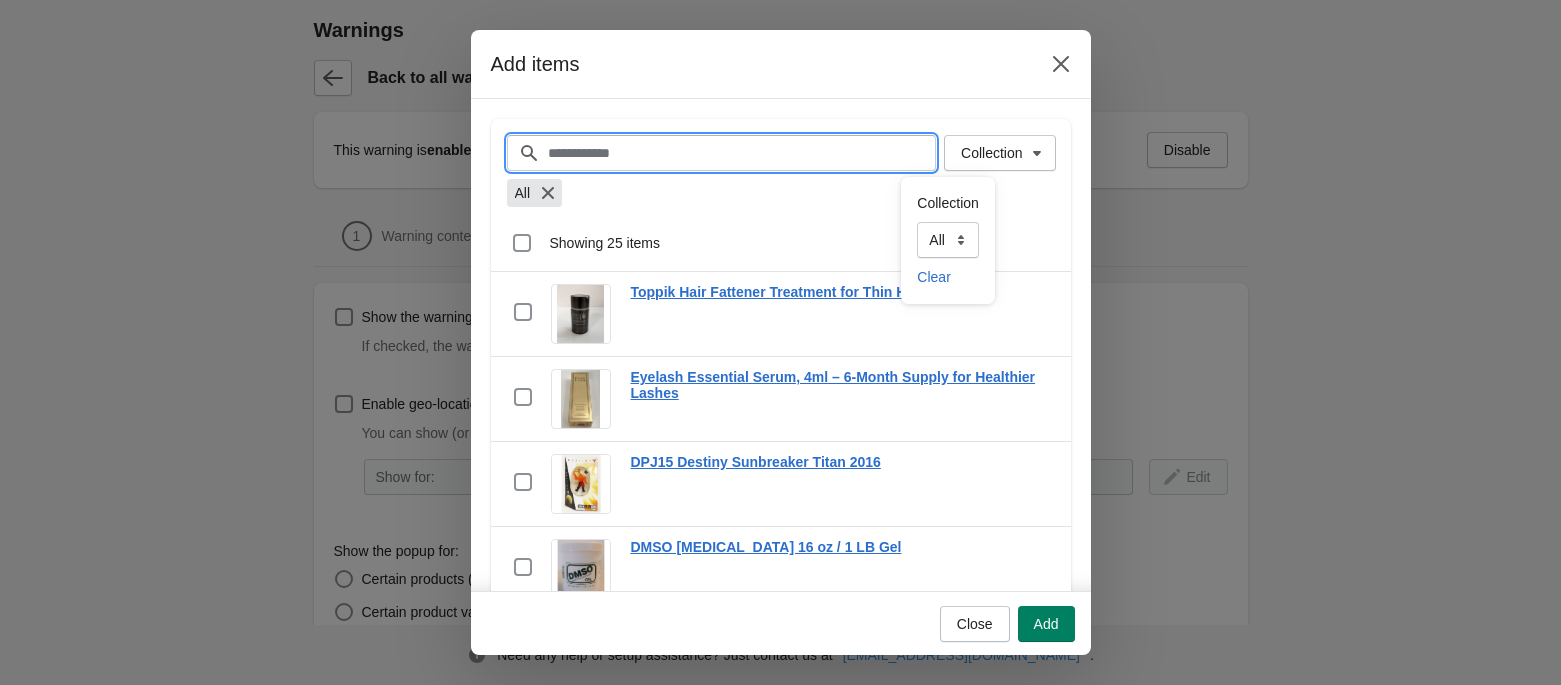 click on "Filter items" at bounding box center [742, 153] 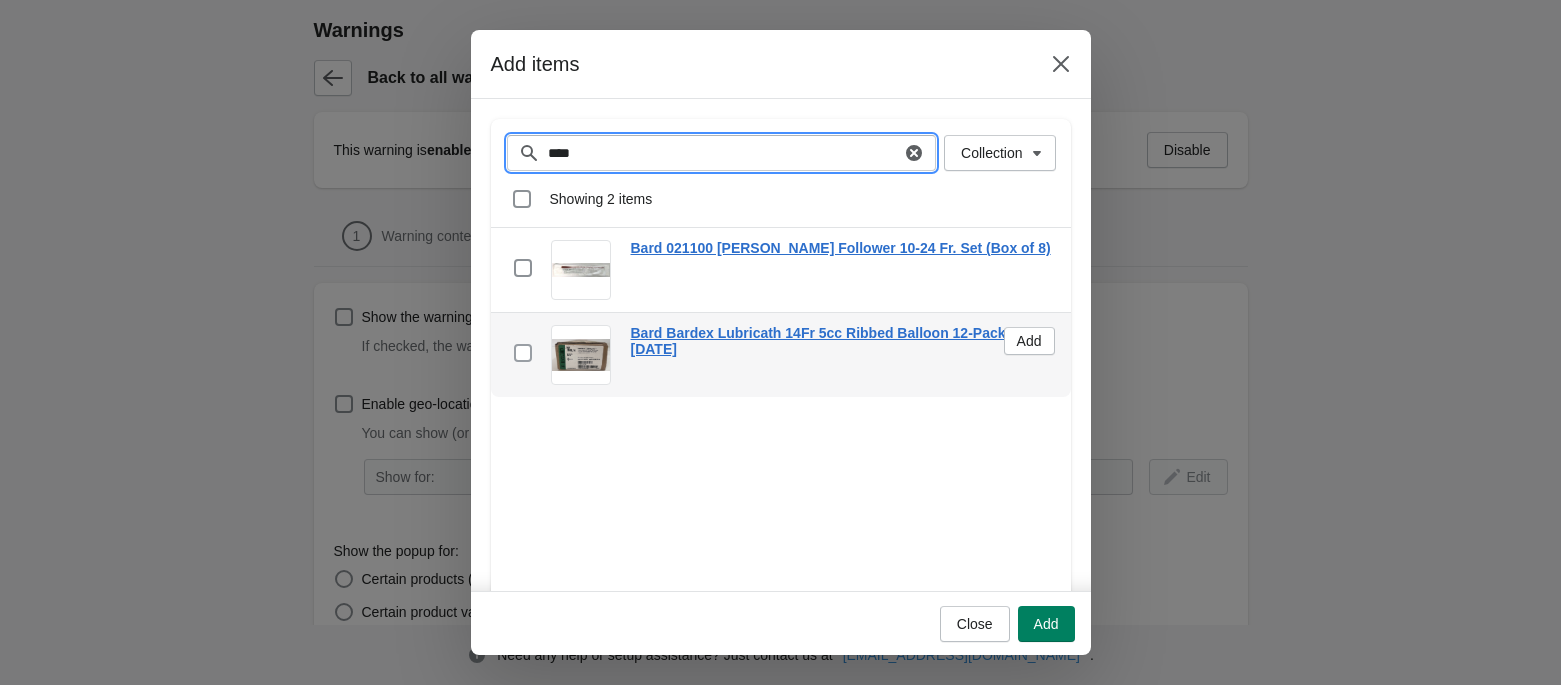 type on "****" 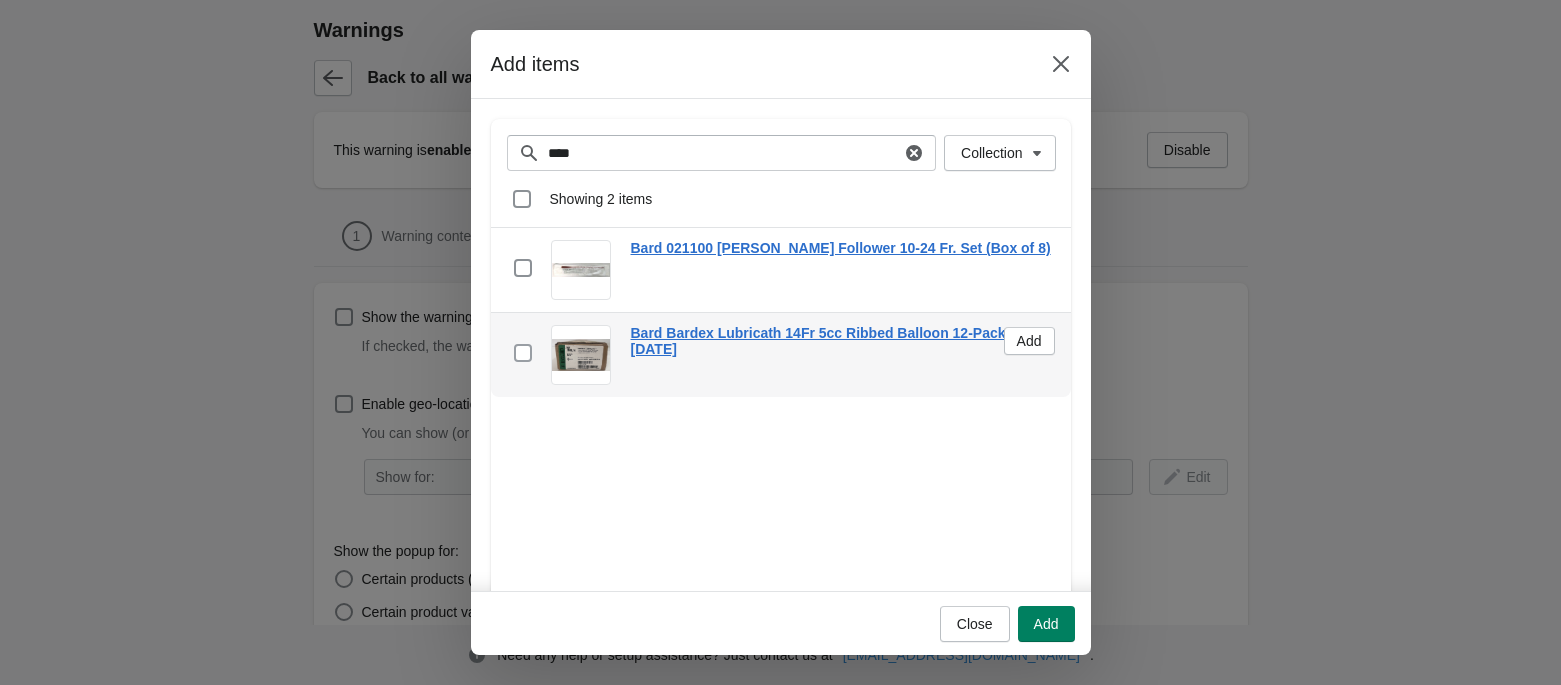 click at bounding box center (523, 353) 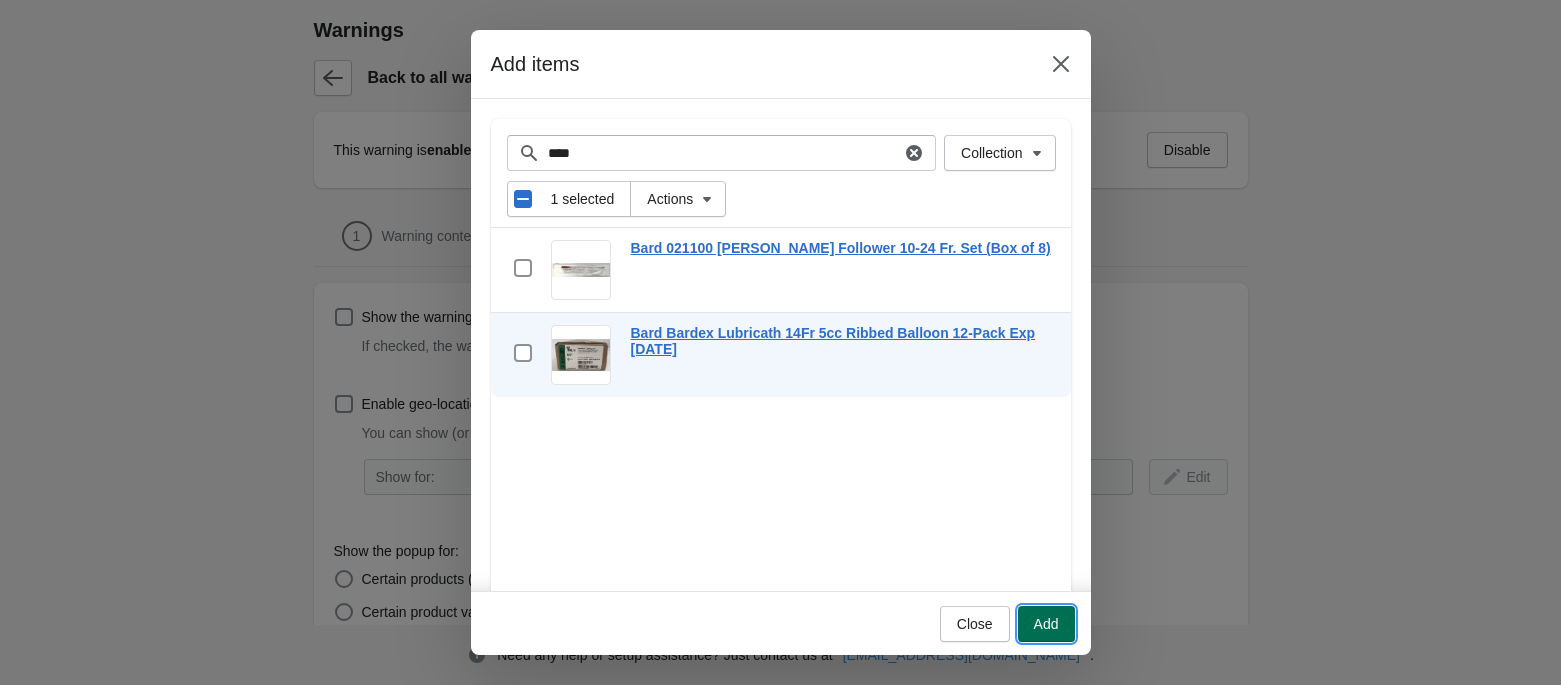 click on "Add" at bounding box center [1046, 624] 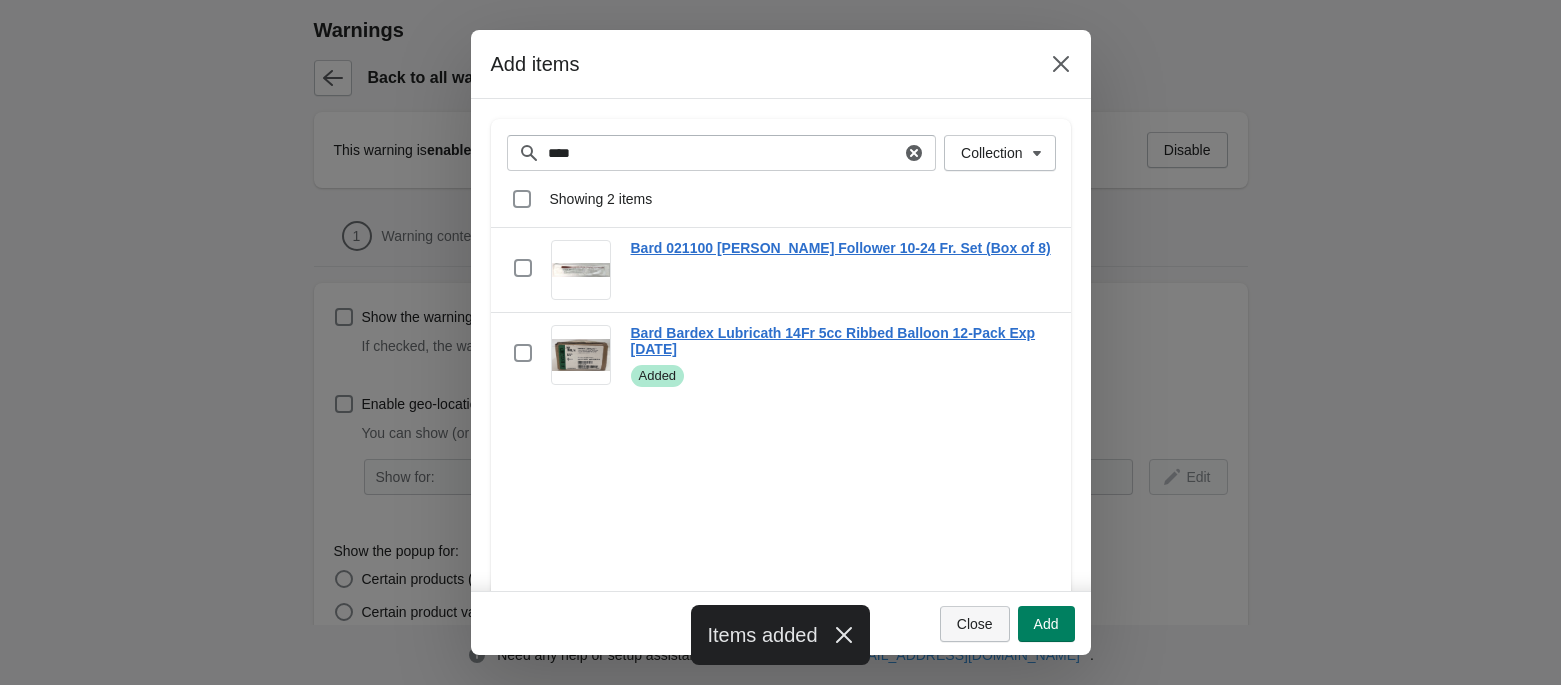 click on "Close" at bounding box center [975, 624] 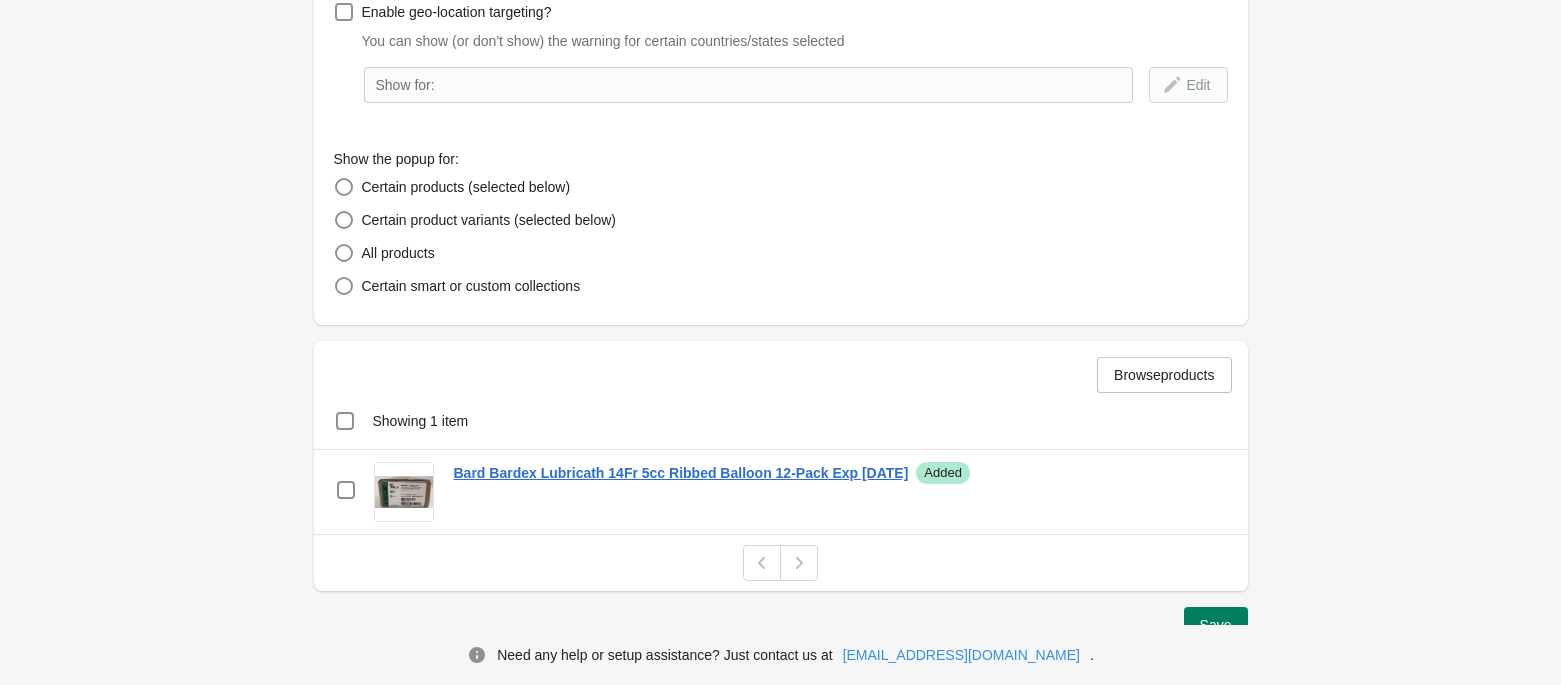 scroll, scrollTop: 438, scrollLeft: 0, axis: vertical 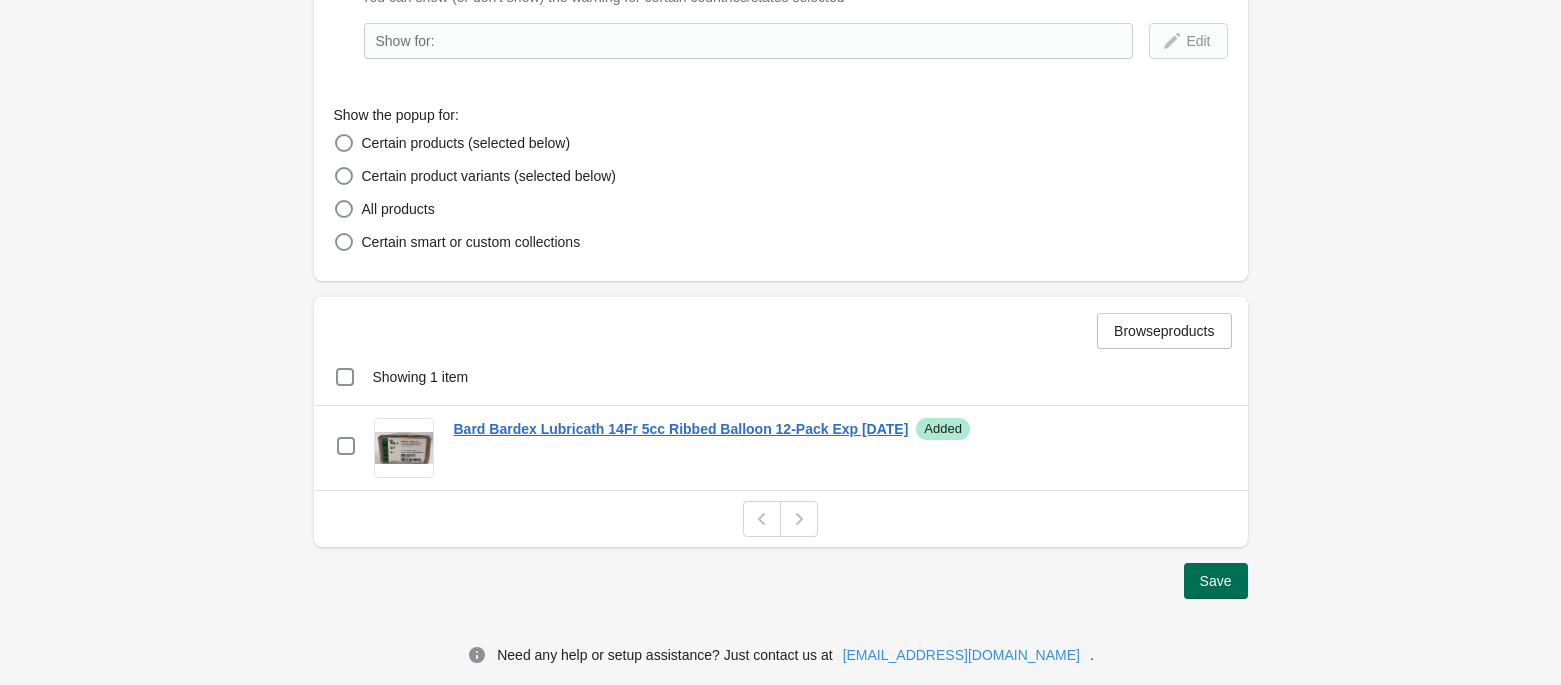 click on "Save" at bounding box center [1216, 581] 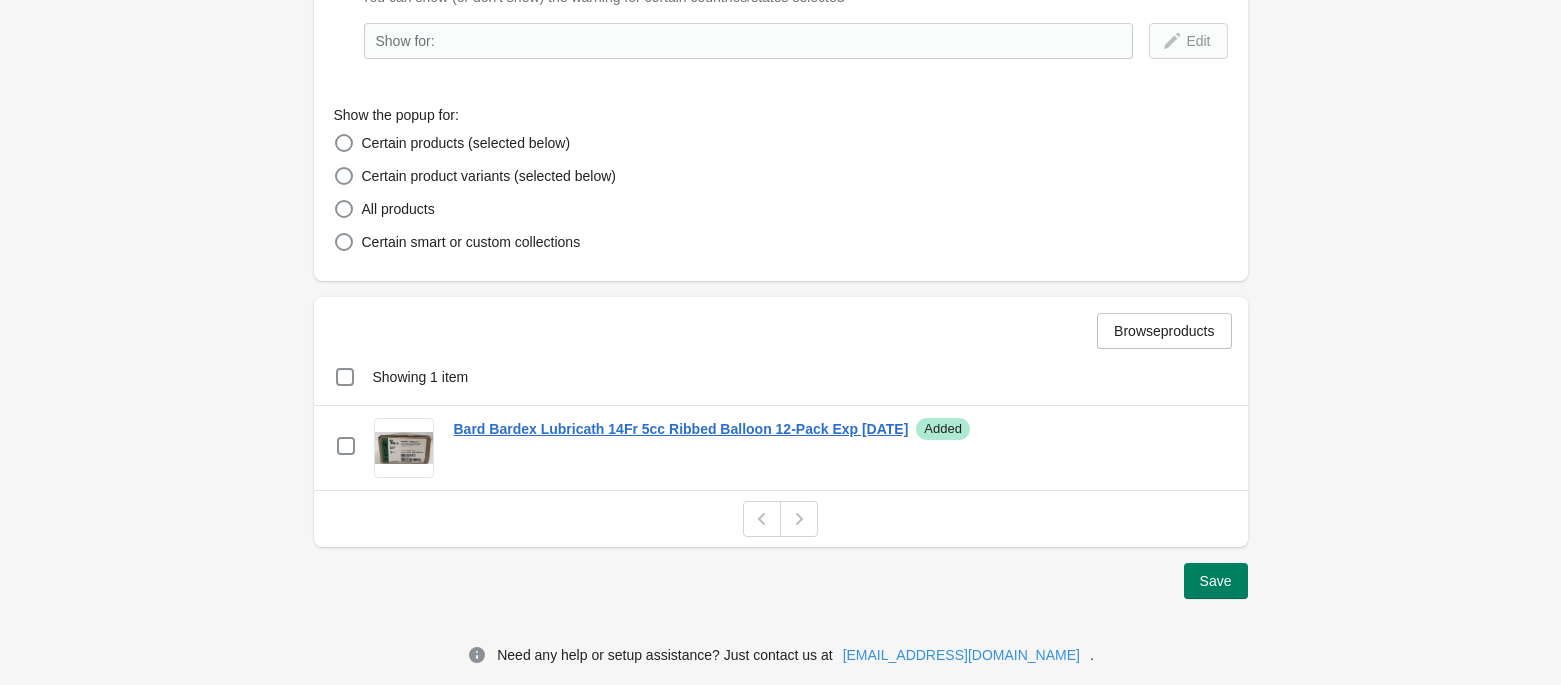 scroll, scrollTop: 438, scrollLeft: 0, axis: vertical 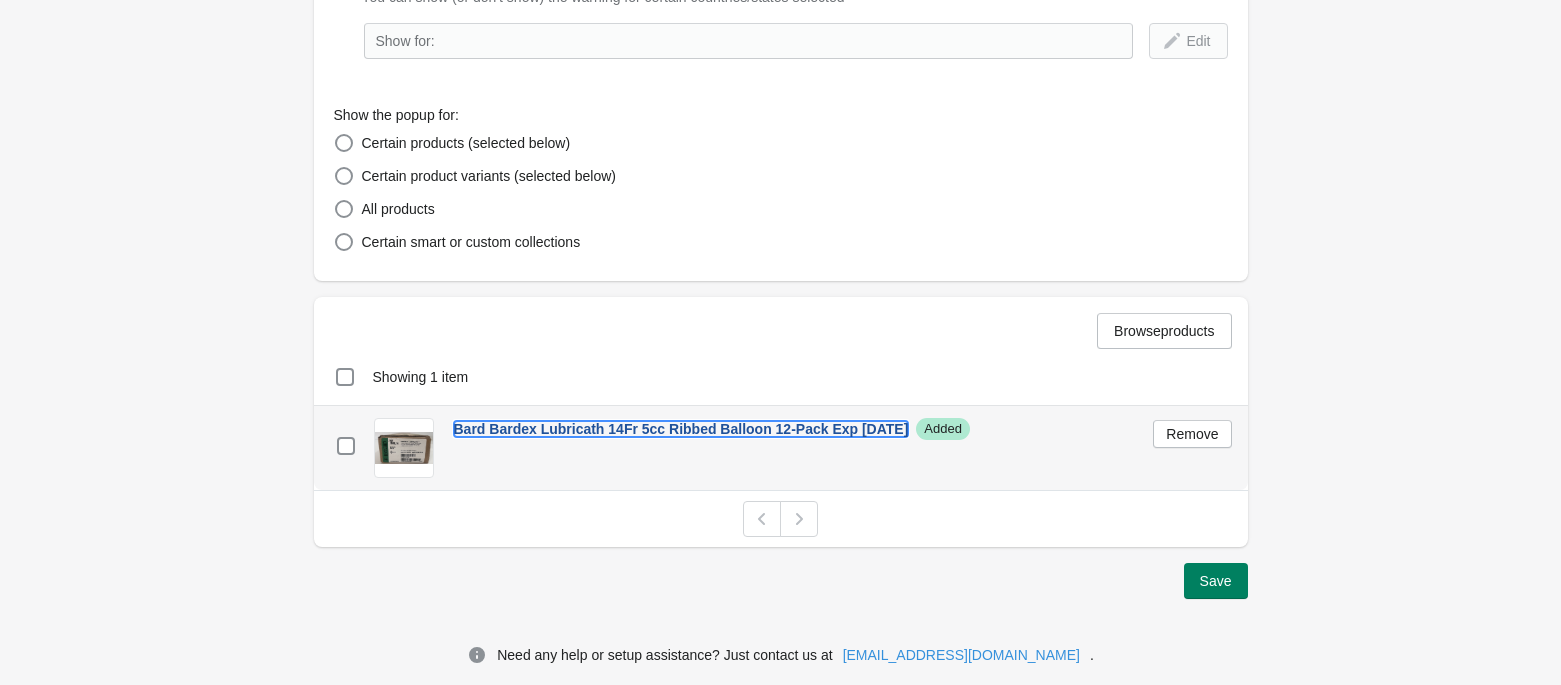 click on "Bard Bardex Lubricath 14Fr 5cc Ribbed Balloon 12-Pack Exp [DATE]" at bounding box center [681, 429] 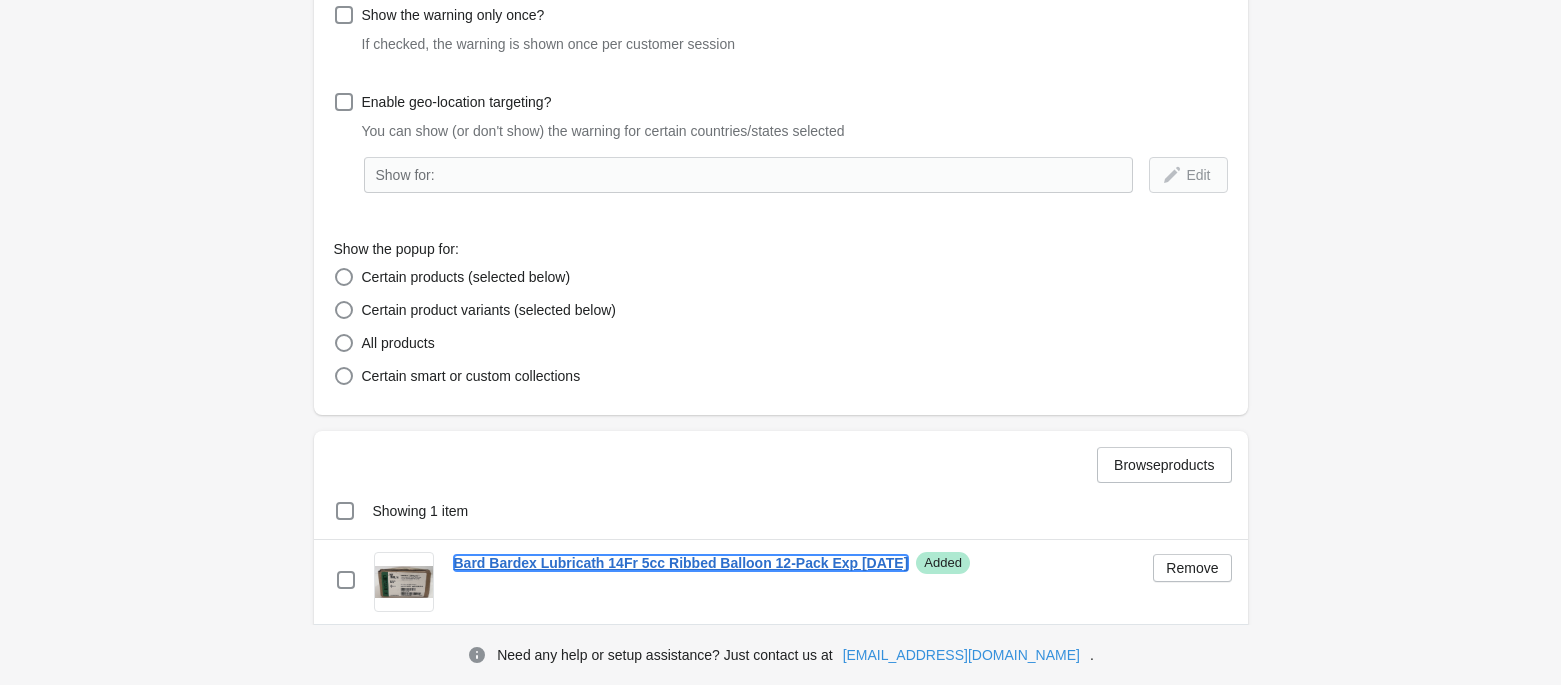 scroll, scrollTop: 0, scrollLeft: 0, axis: both 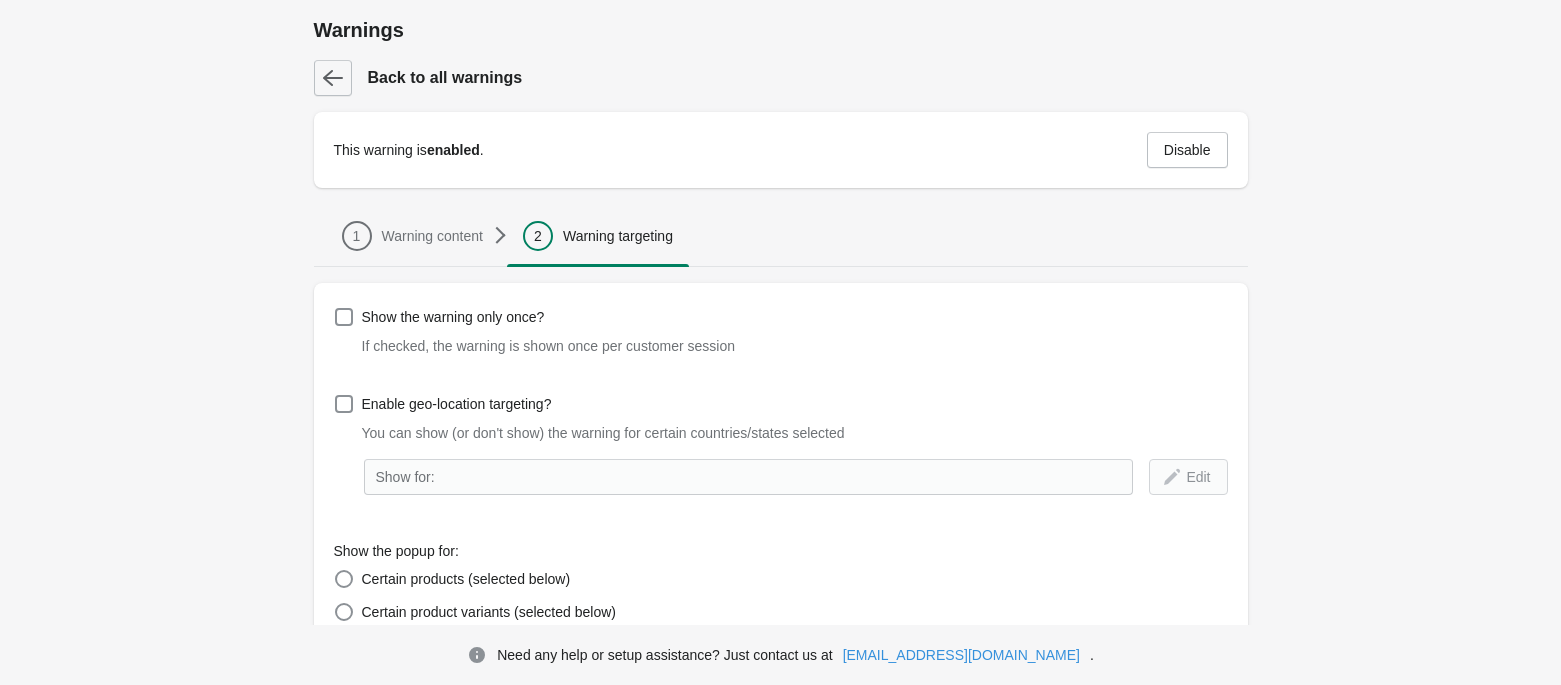 click at bounding box center (333, 78) 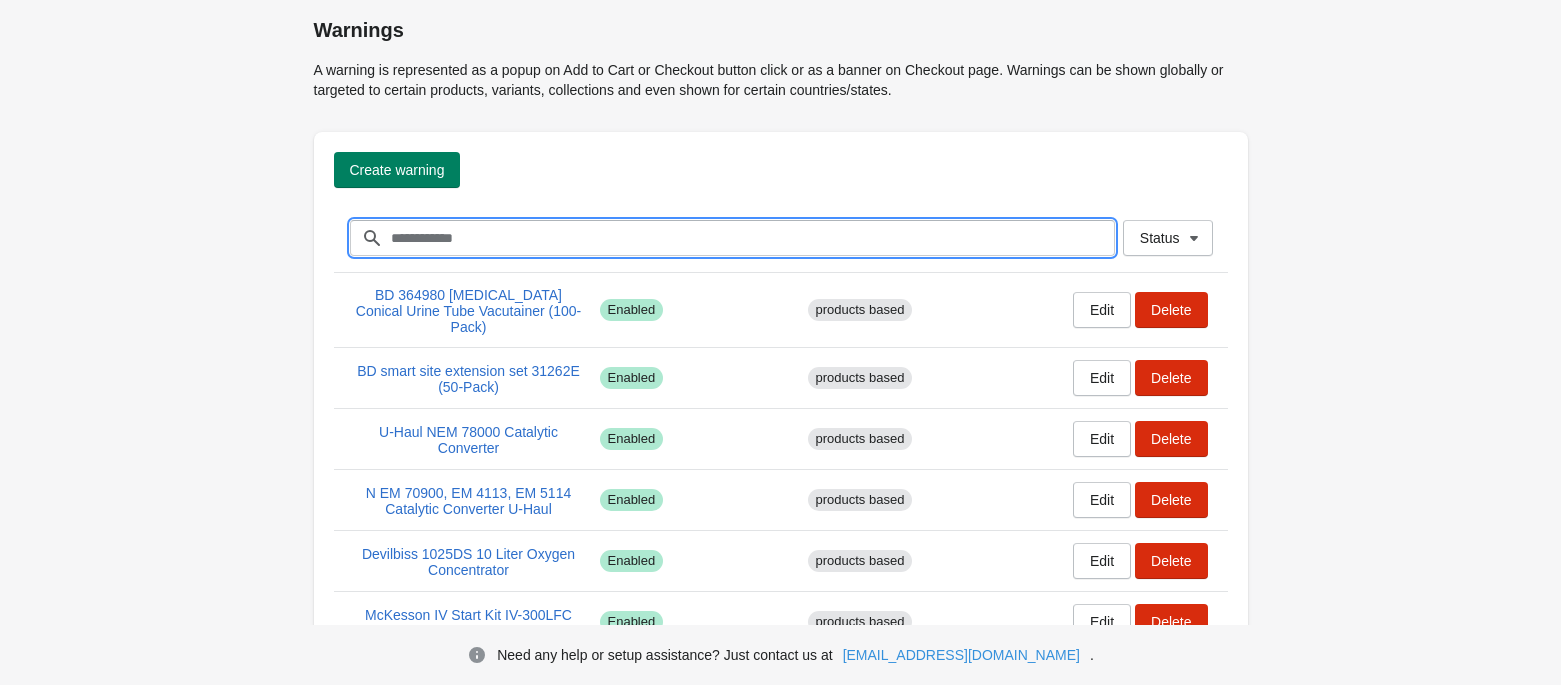 click on "Filter items" at bounding box center (752, 238) 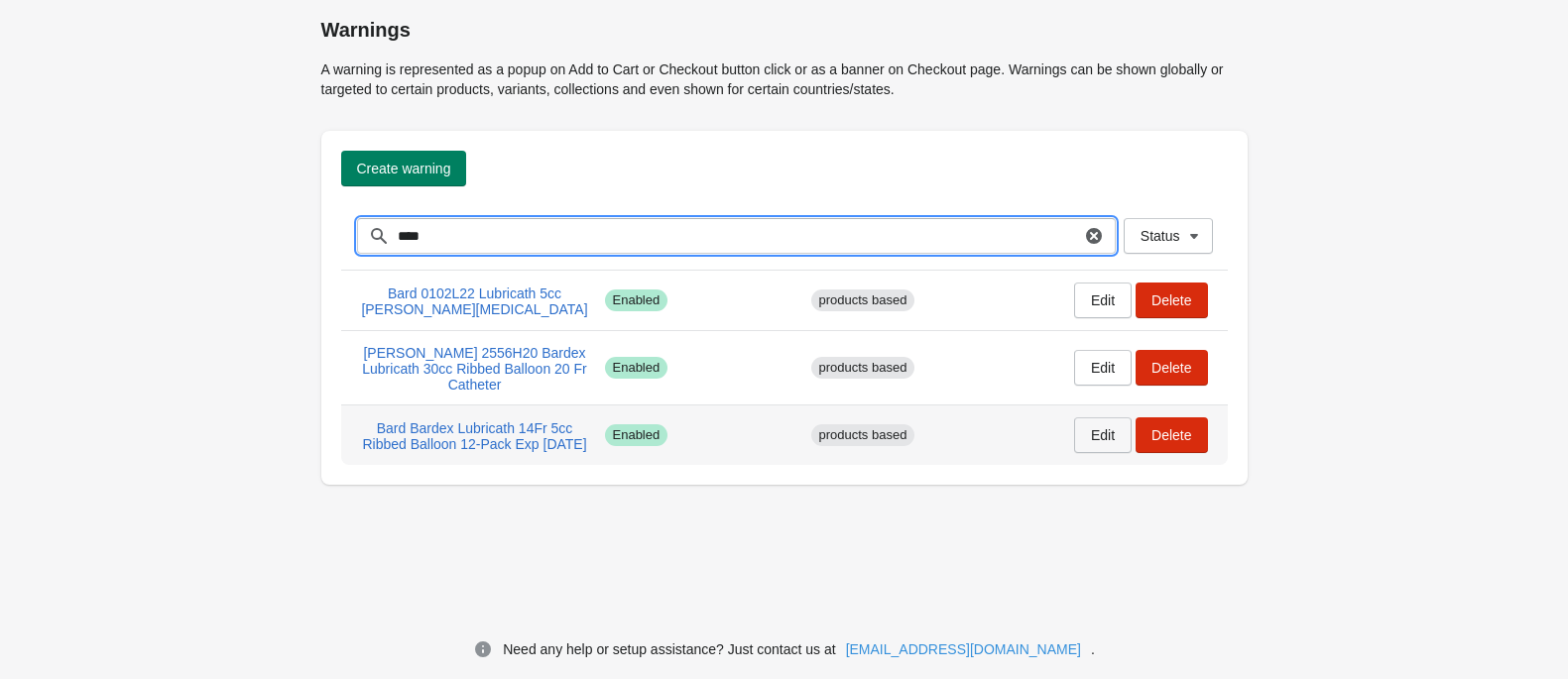 type on "****" 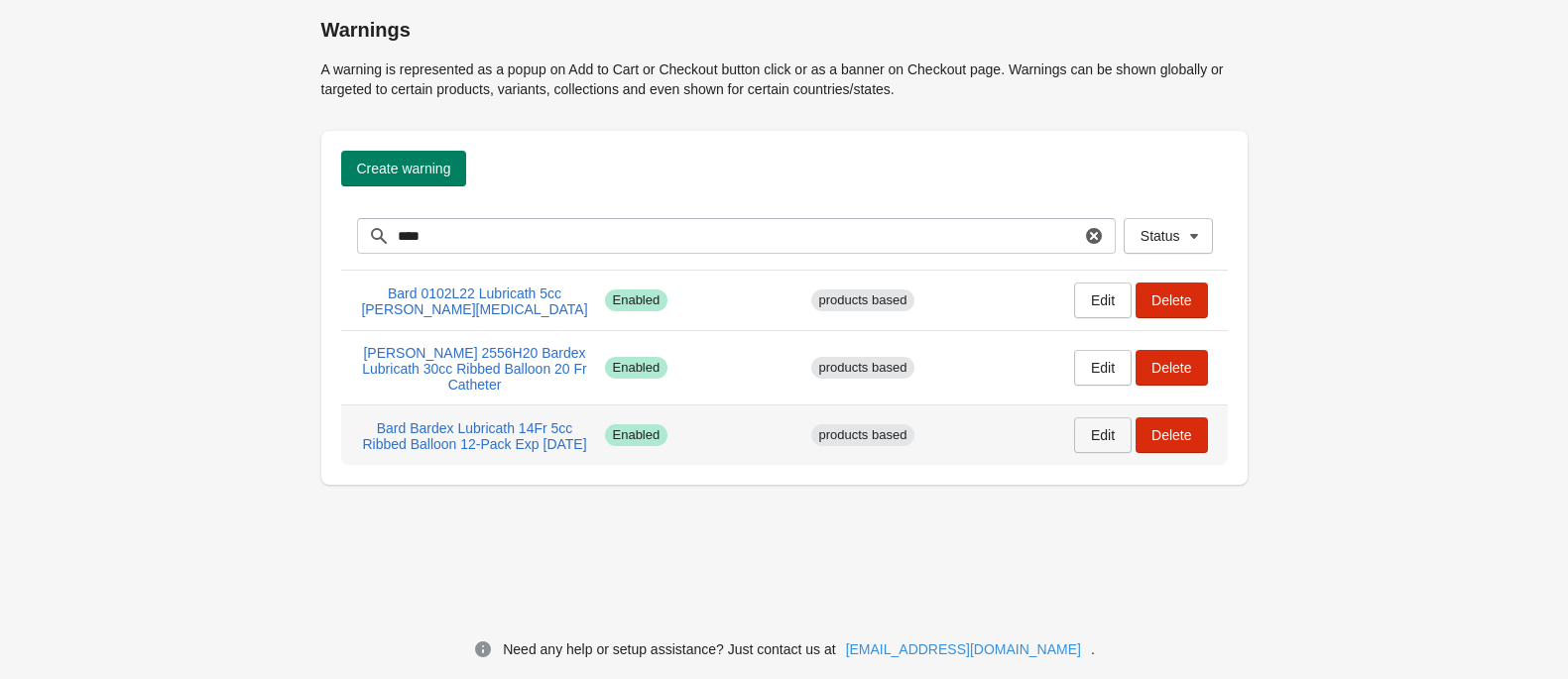 click on "Edit" at bounding box center (1103, 435) 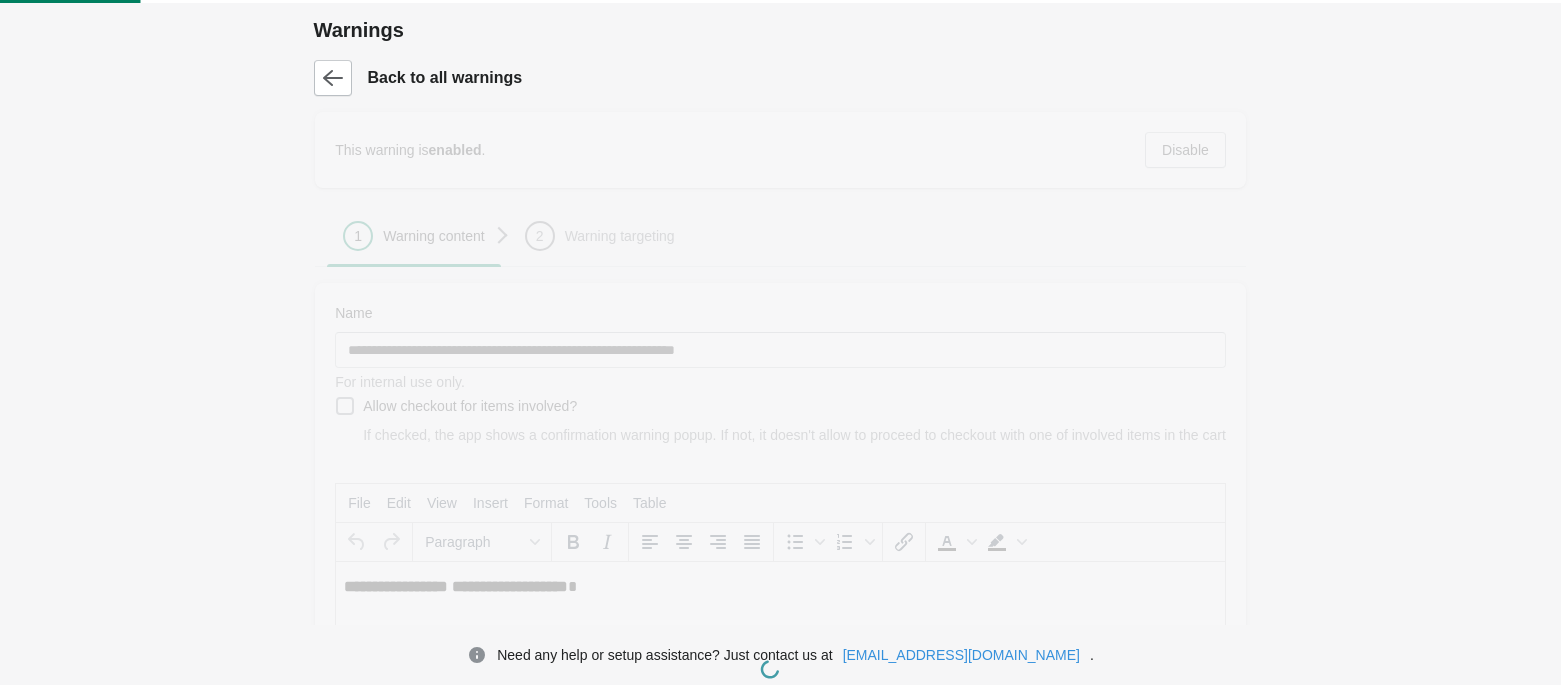 scroll, scrollTop: 0, scrollLeft: 0, axis: both 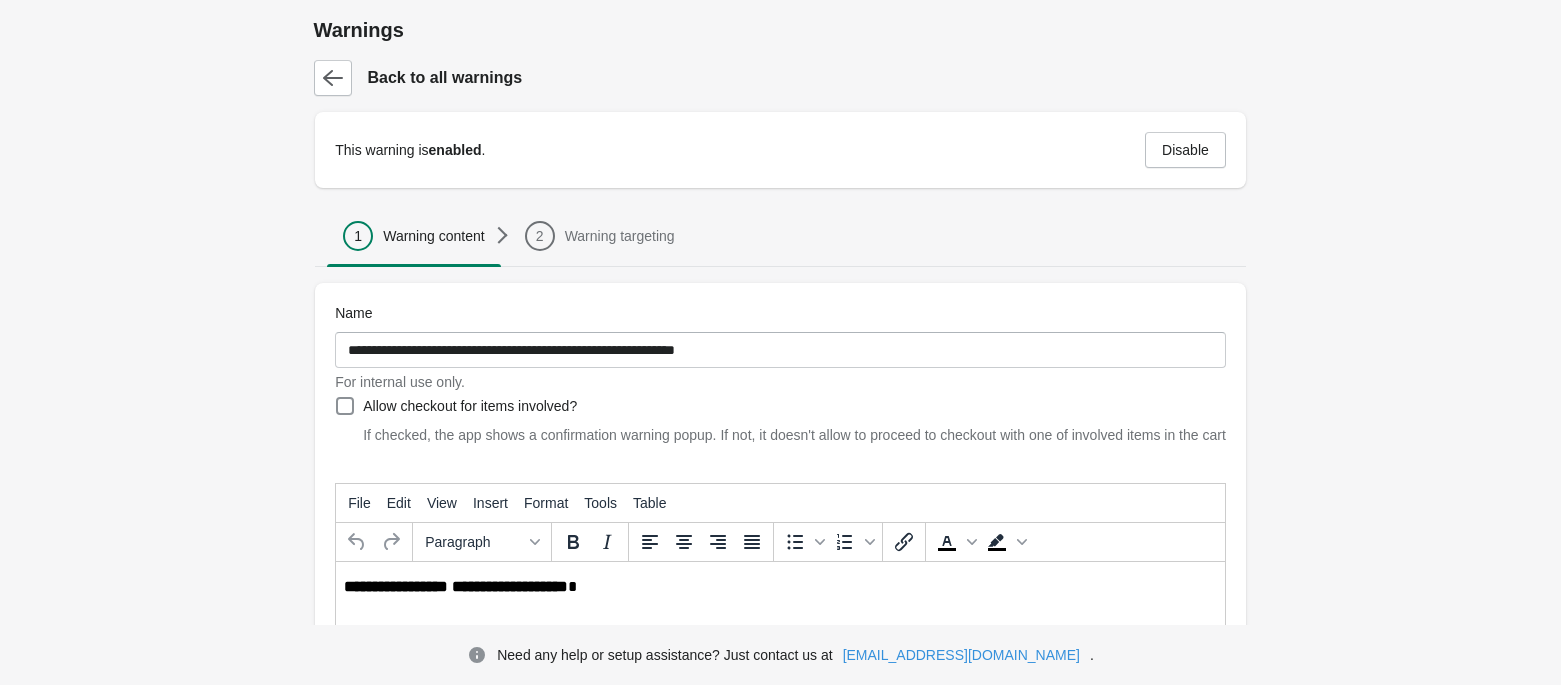 click on "**********" at bounding box center (510, 586) 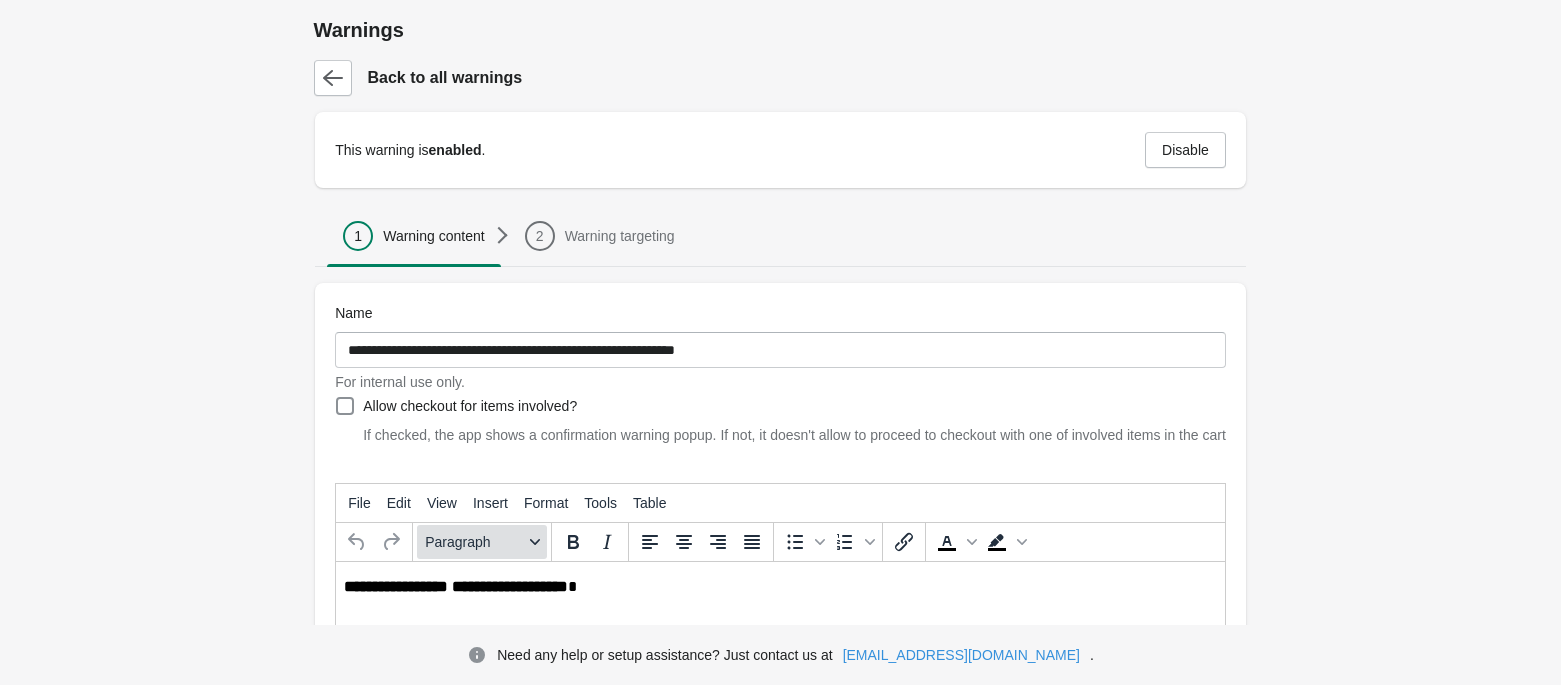 type 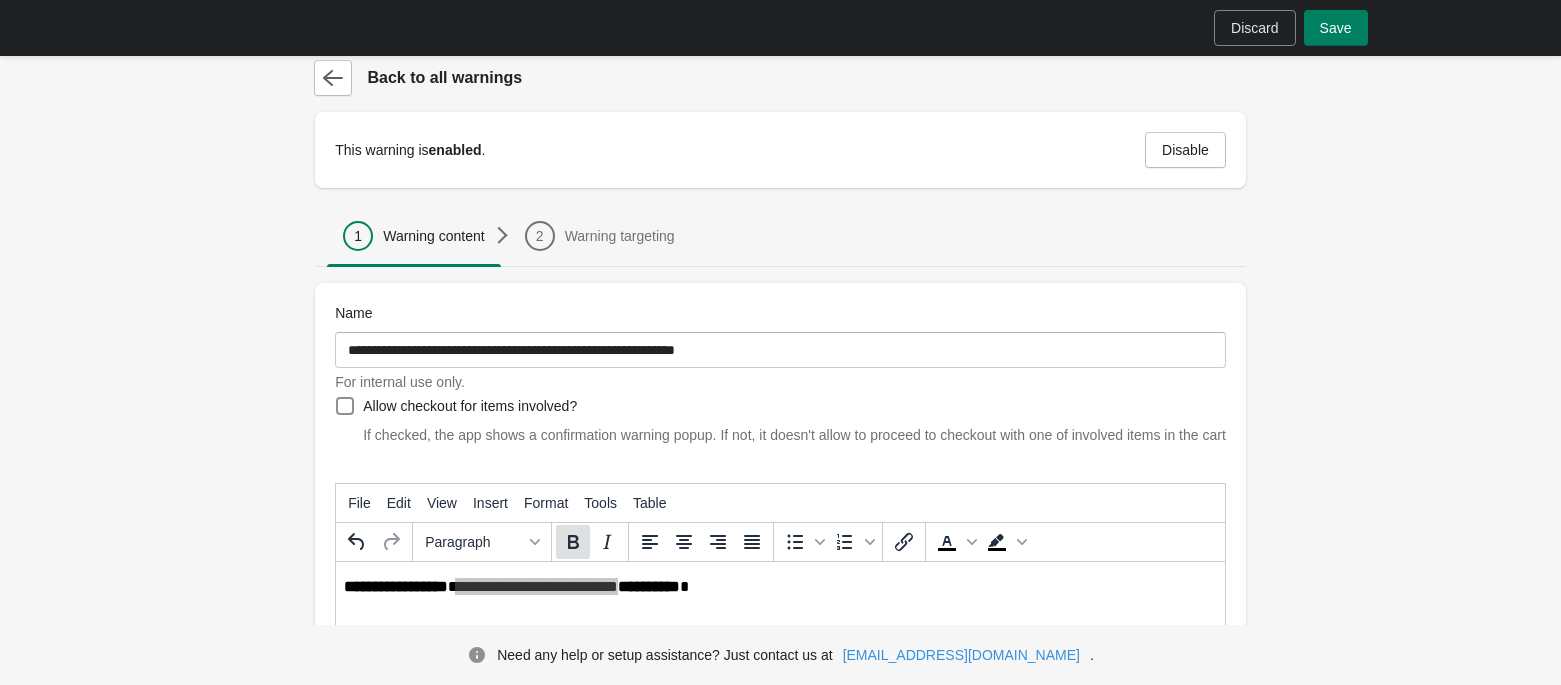 click 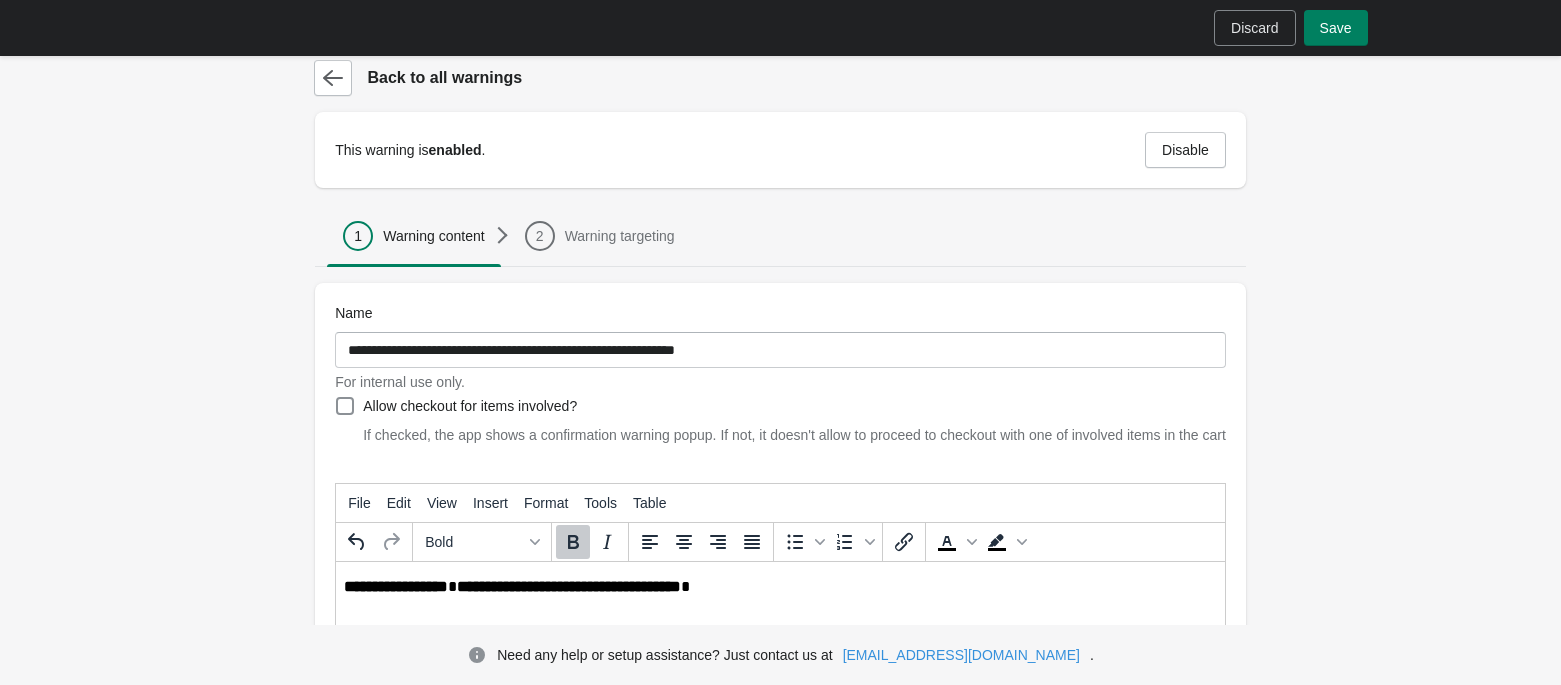 click on "**********" at bounding box center (782, 588) 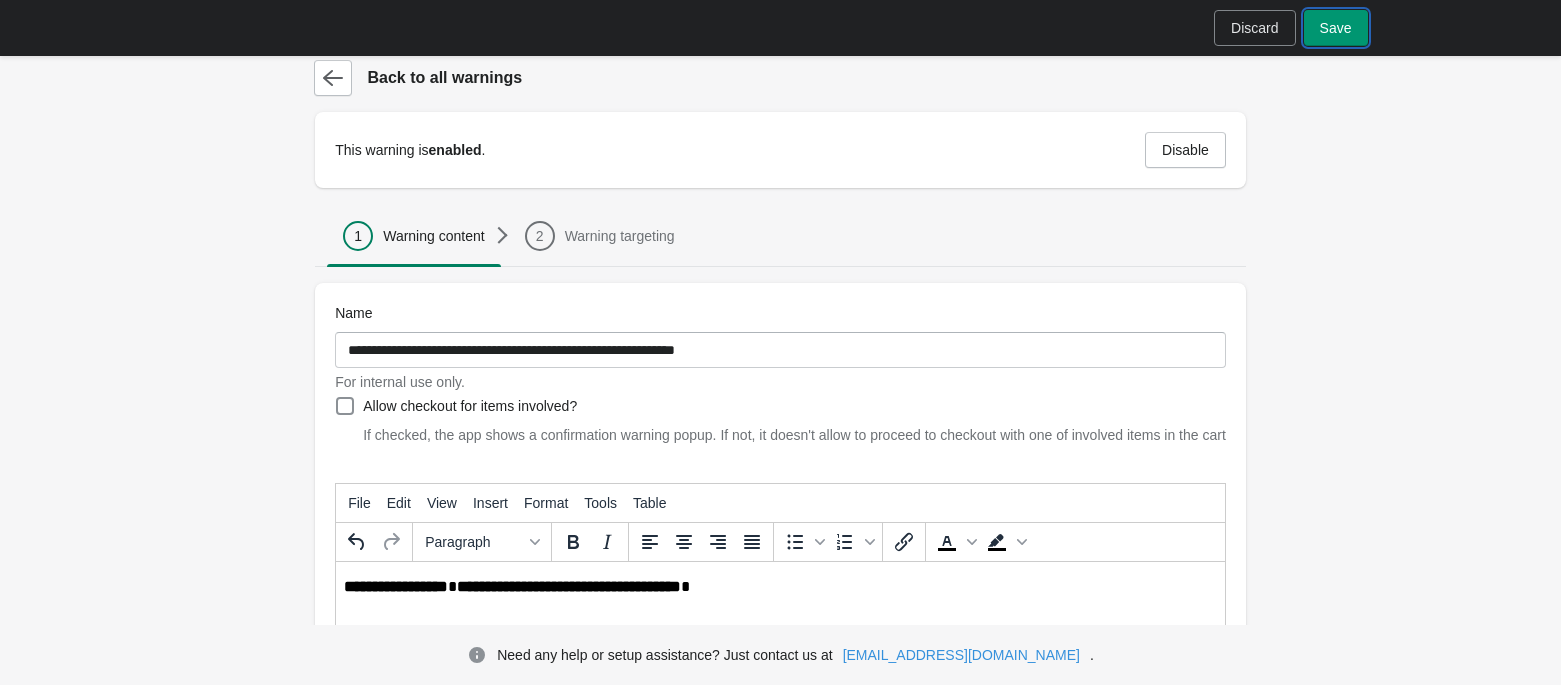 click on "Save" at bounding box center [1336, 28] 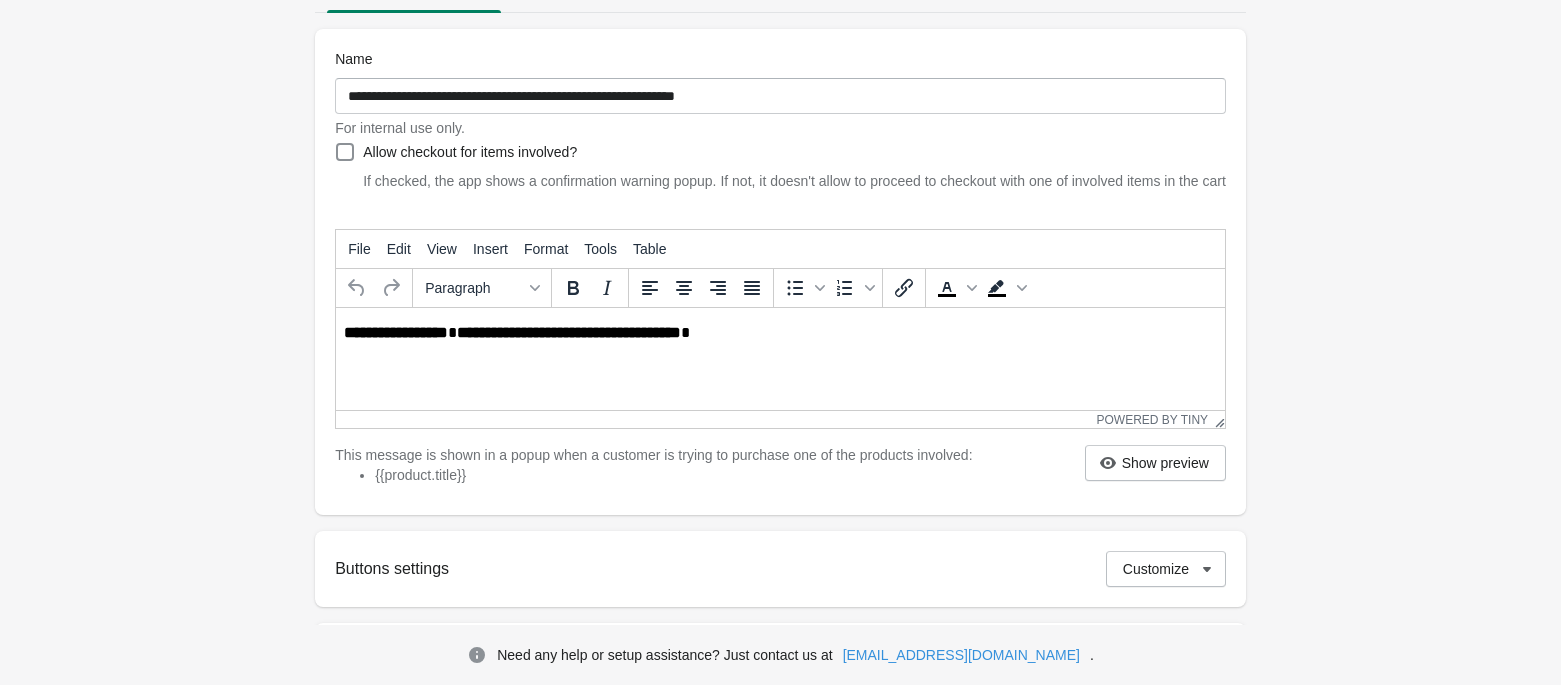 scroll, scrollTop: 266, scrollLeft: 0, axis: vertical 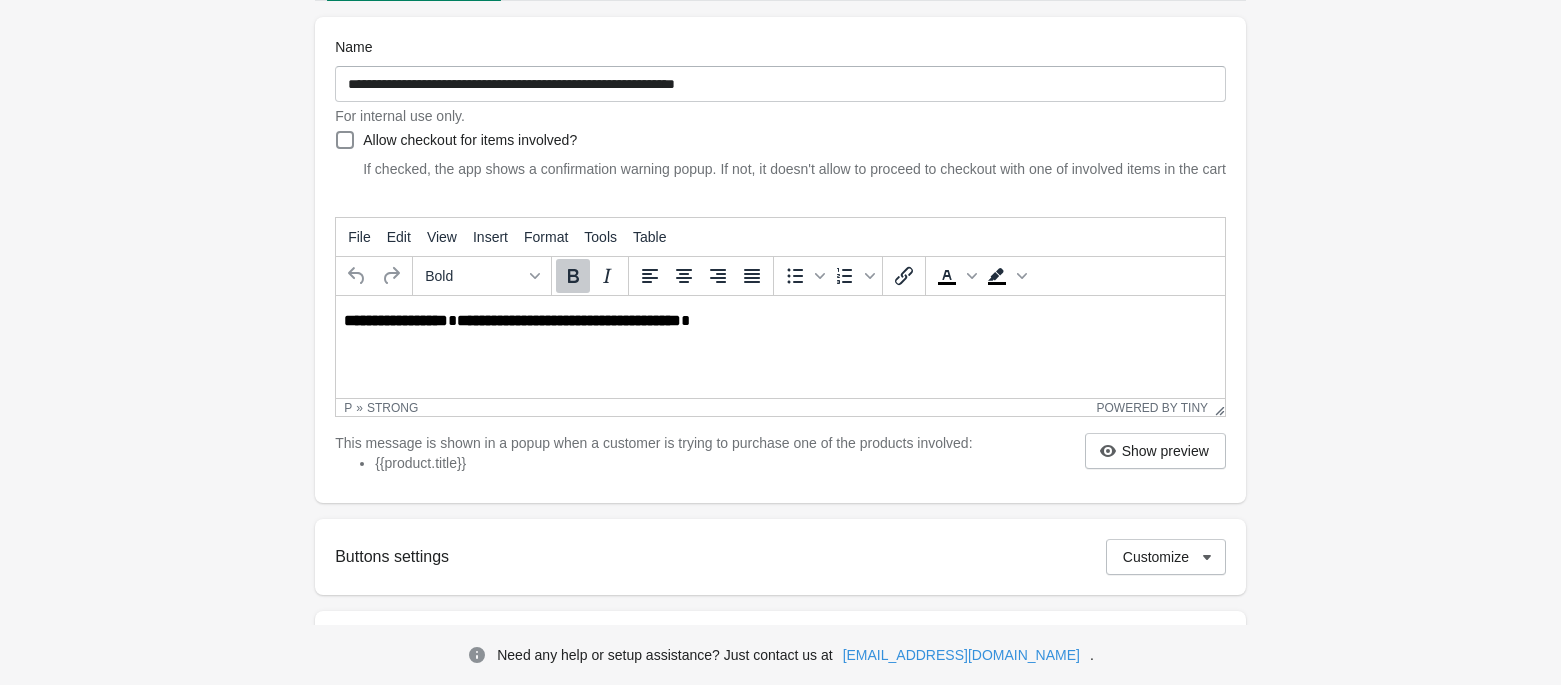 click on "**********" at bounding box center [569, 320] 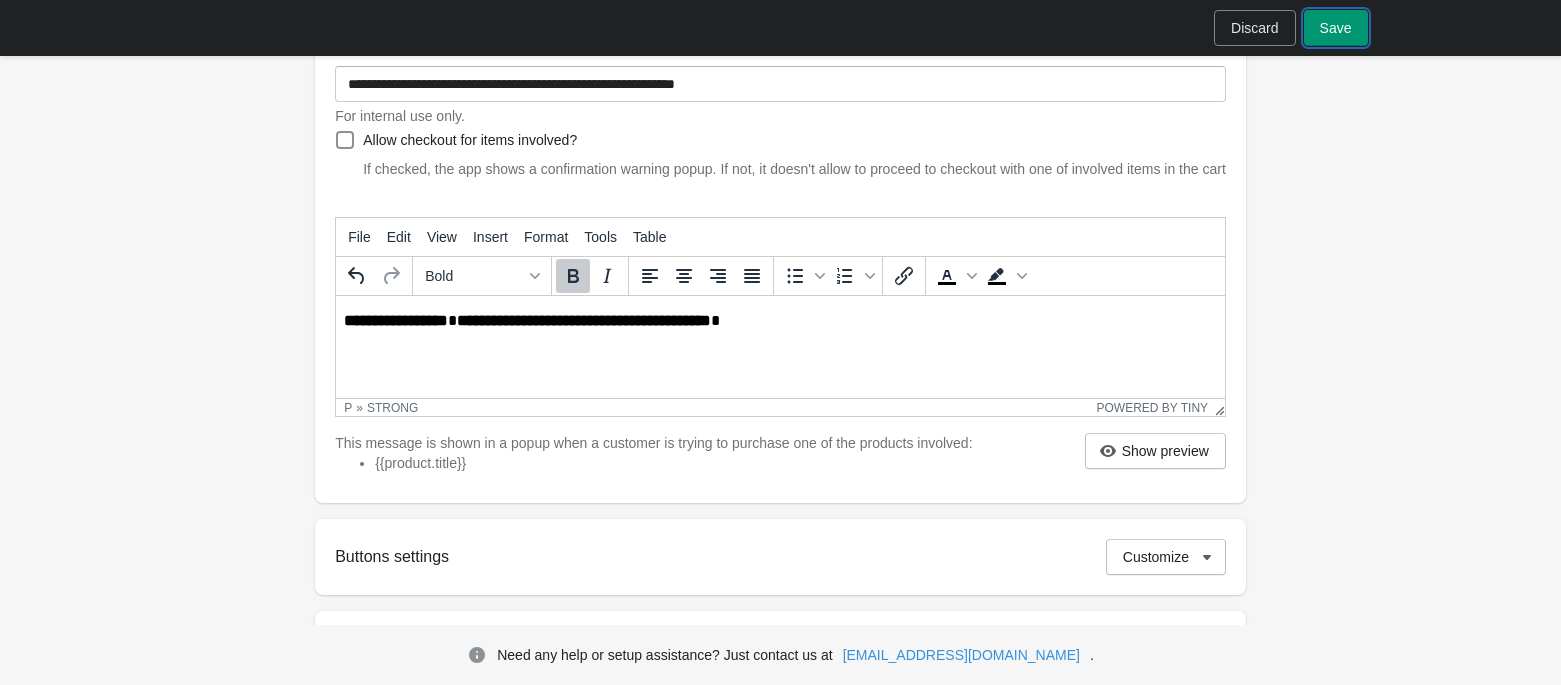 click on "Save" at bounding box center [1336, 28] 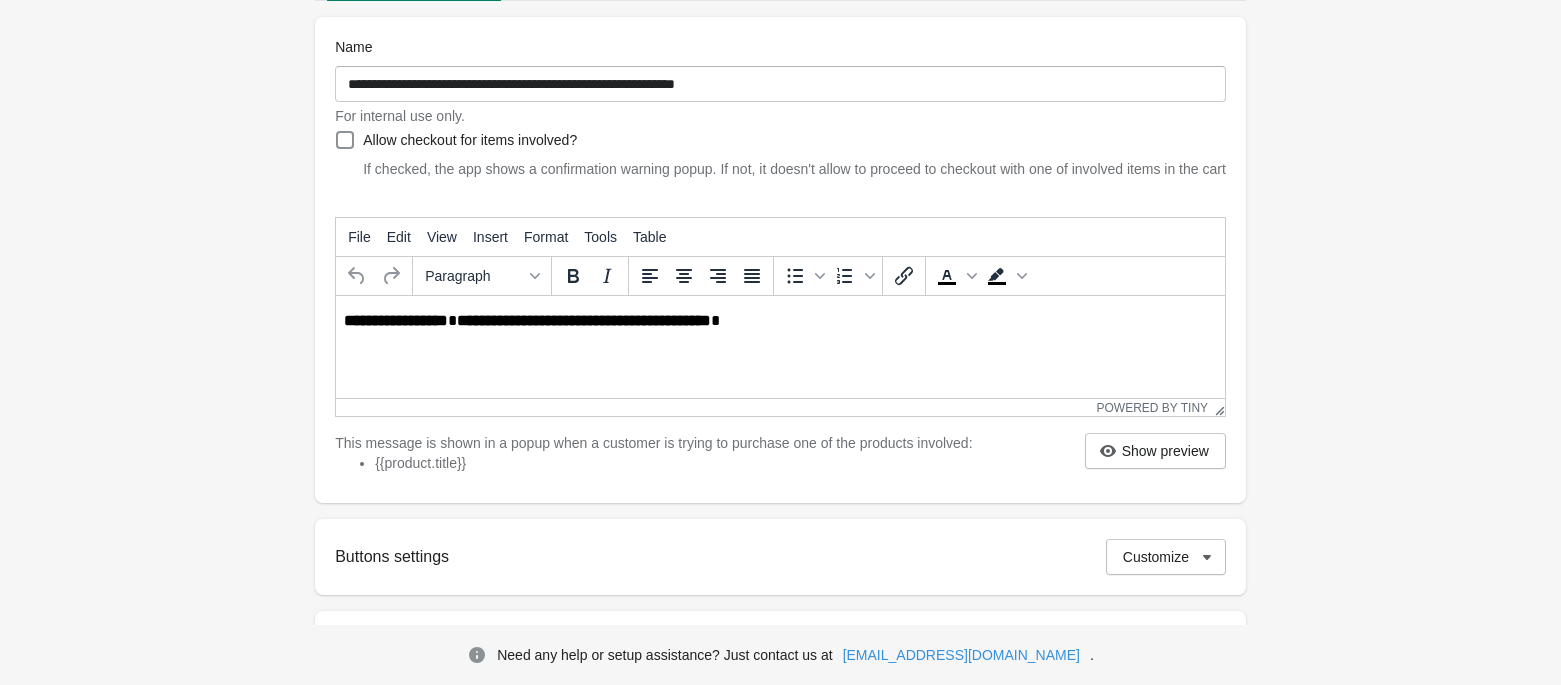 click on "**********" at bounding box center [584, 320] 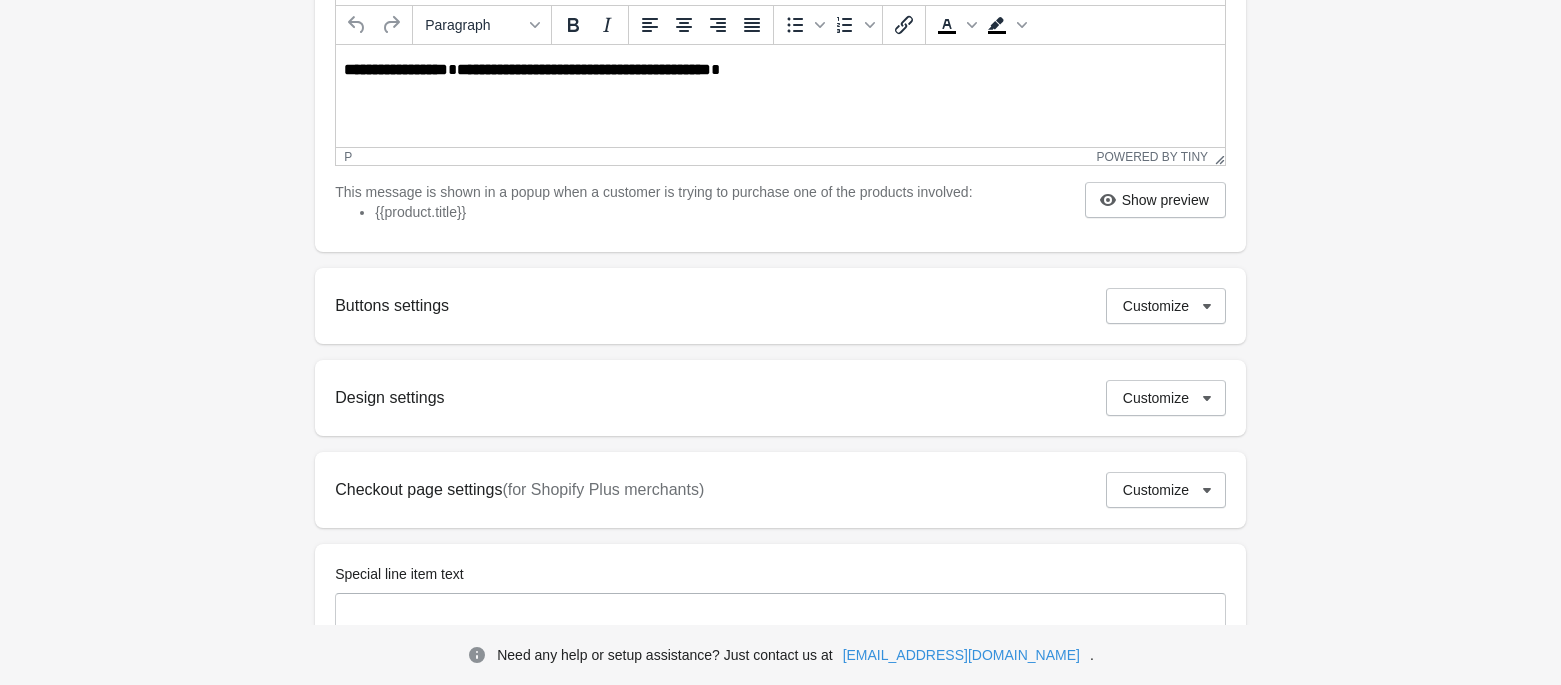 scroll, scrollTop: 666, scrollLeft: 0, axis: vertical 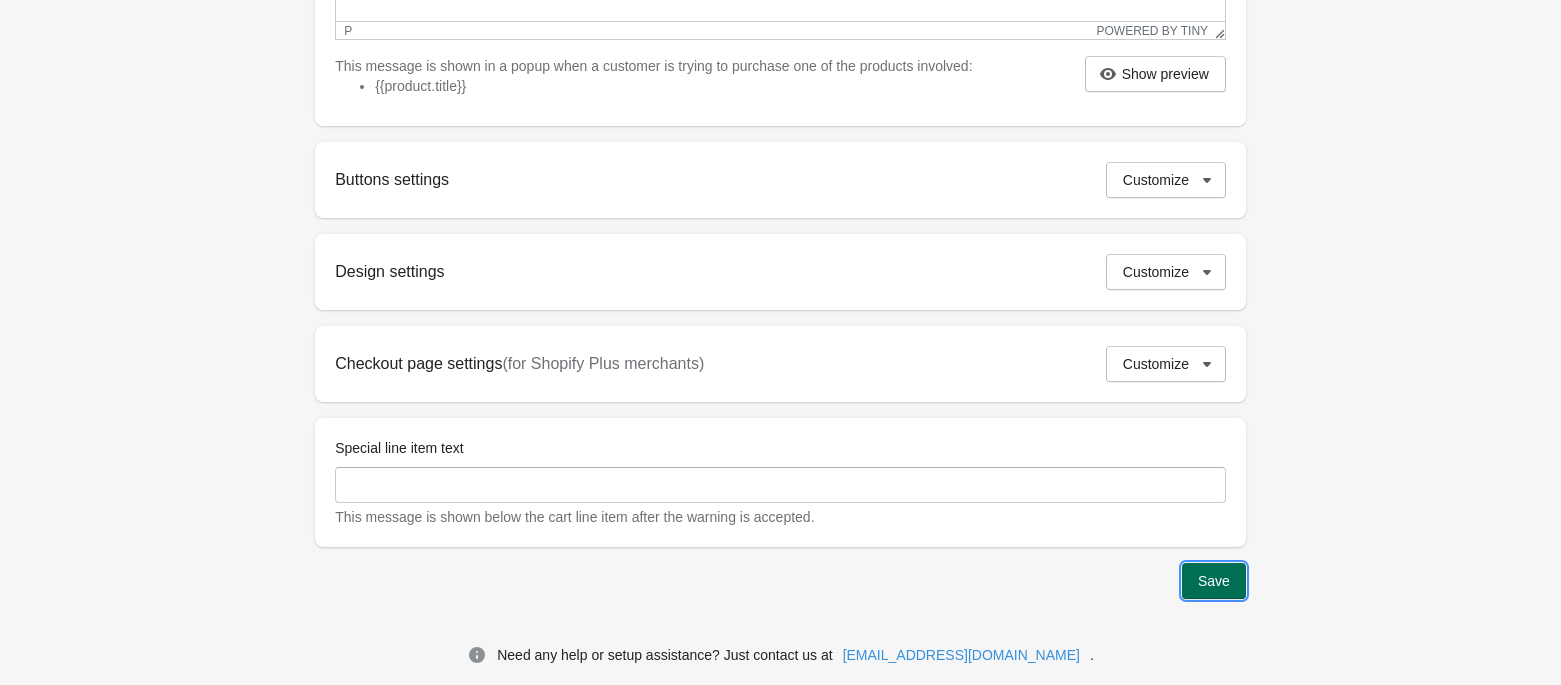 click on "Save" at bounding box center [1214, 581] 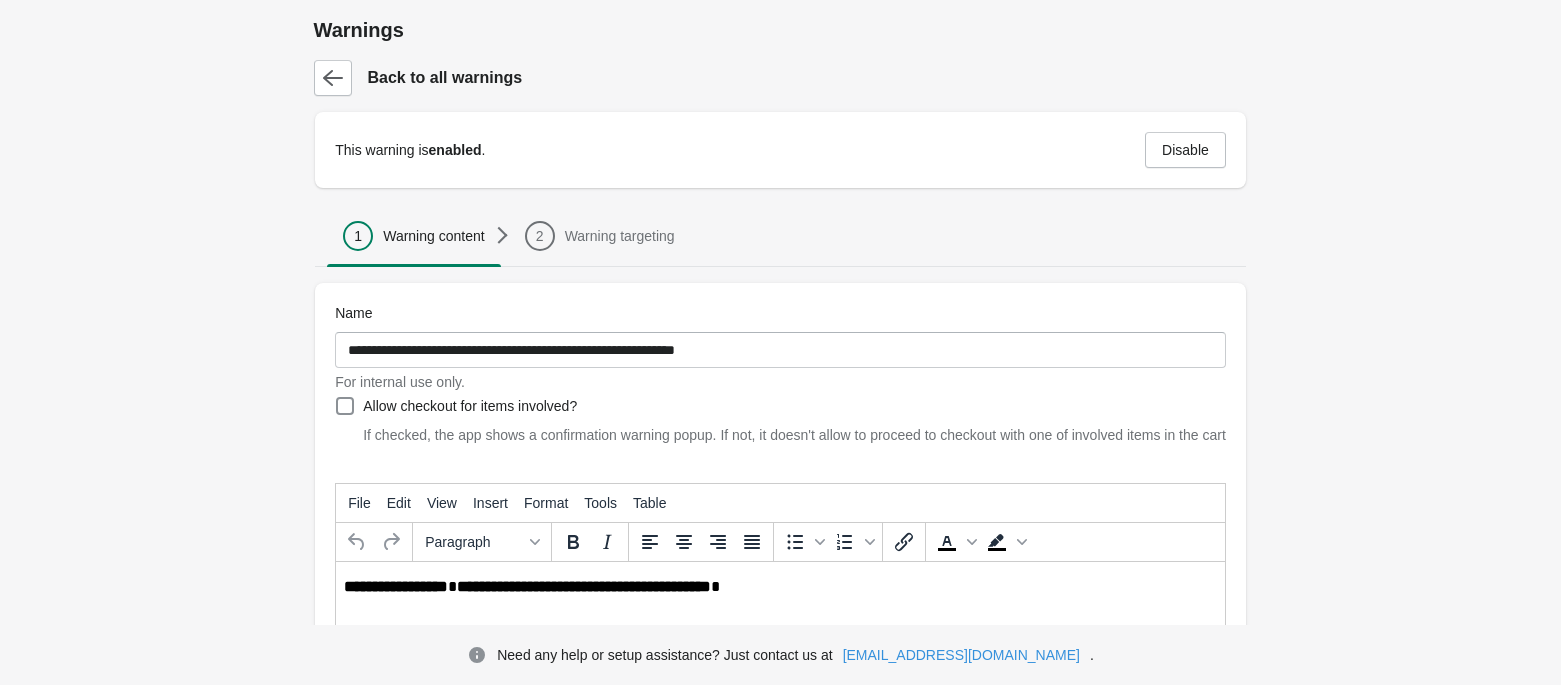 scroll, scrollTop: 133, scrollLeft: 0, axis: vertical 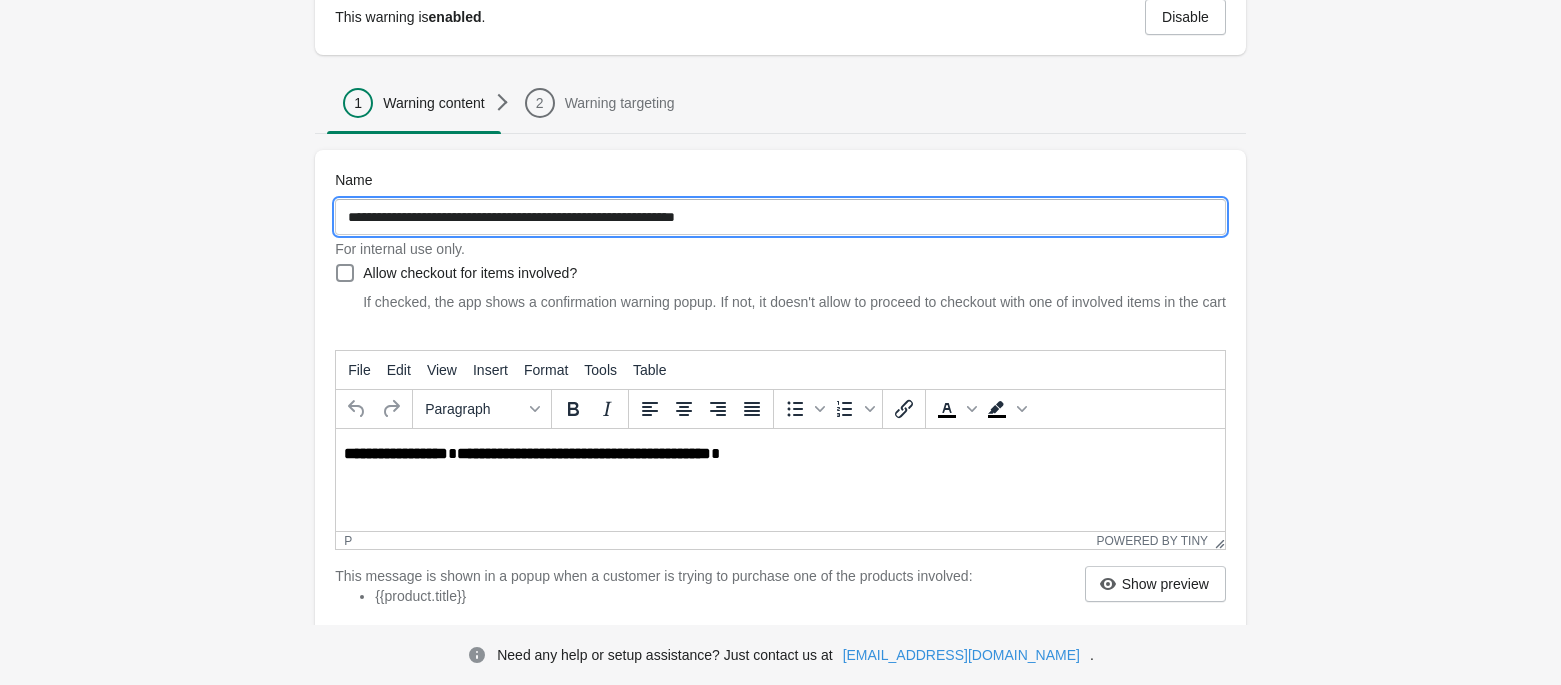 click on "**********" at bounding box center [780, 217] 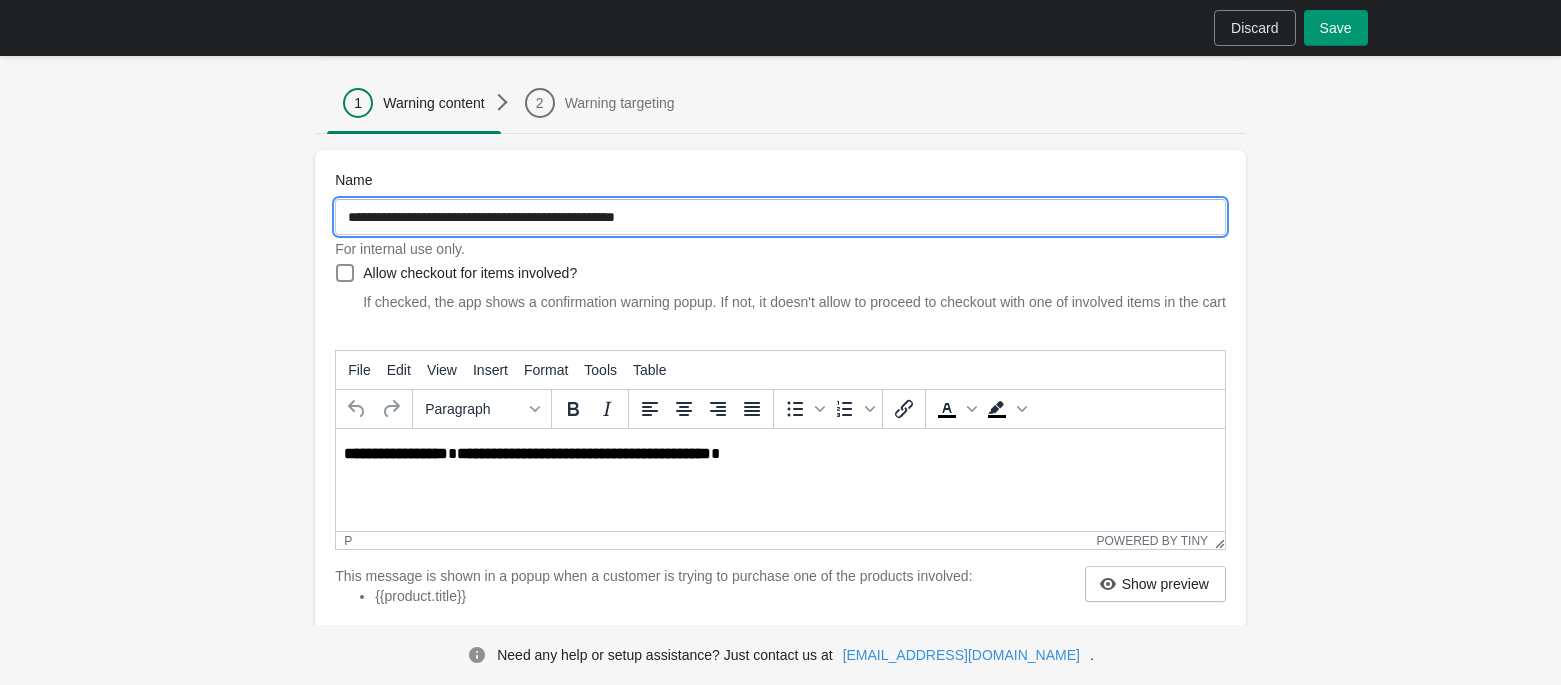 type on "**********" 